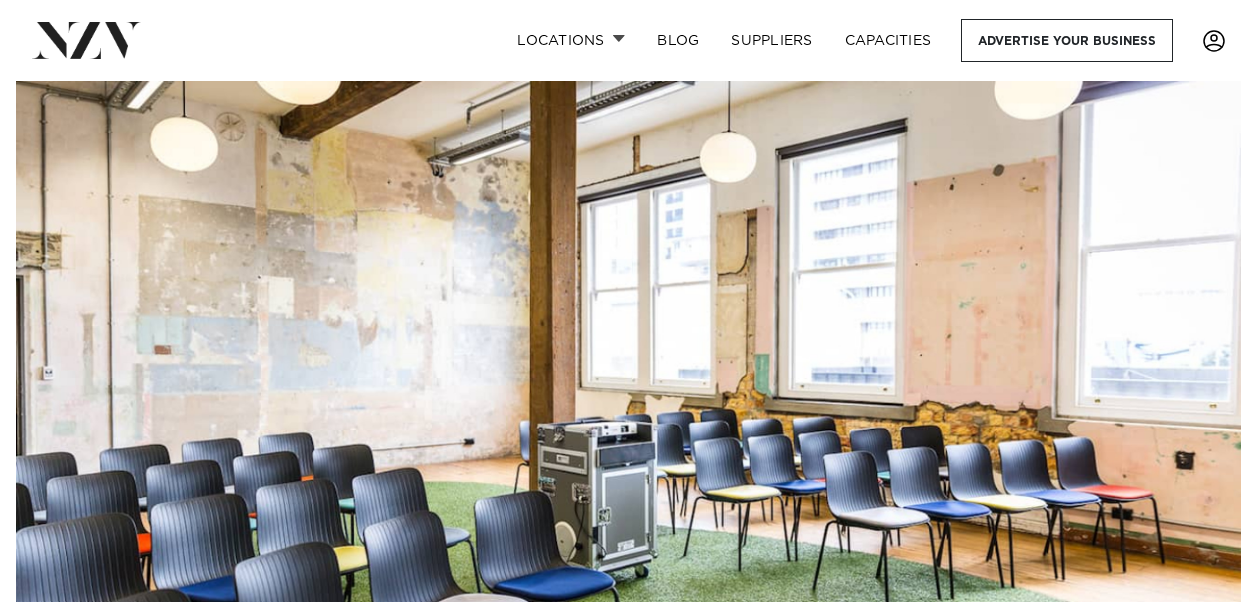 scroll, scrollTop: 0, scrollLeft: 0, axis: both 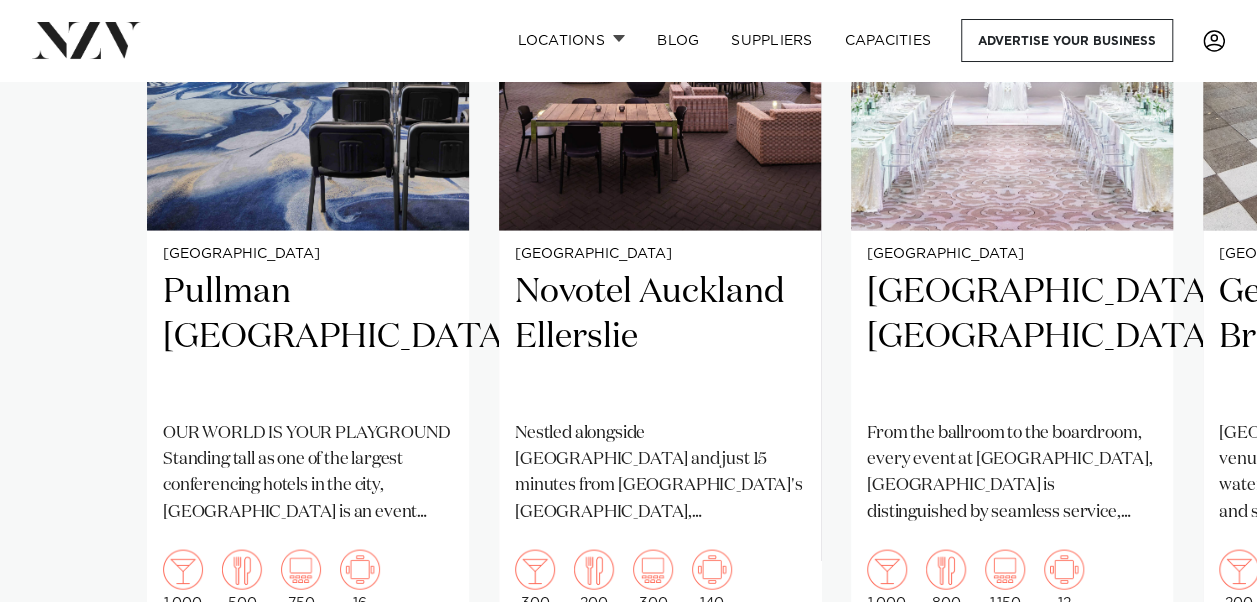 click at bounding box center (1197, 689) 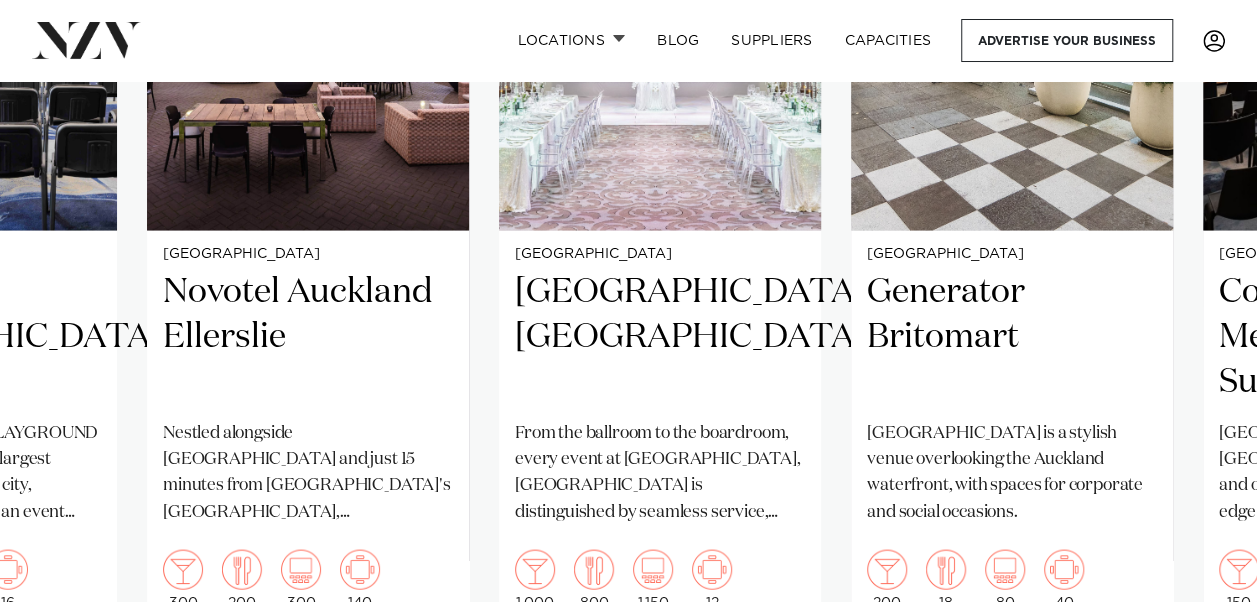 click at bounding box center [1197, 689] 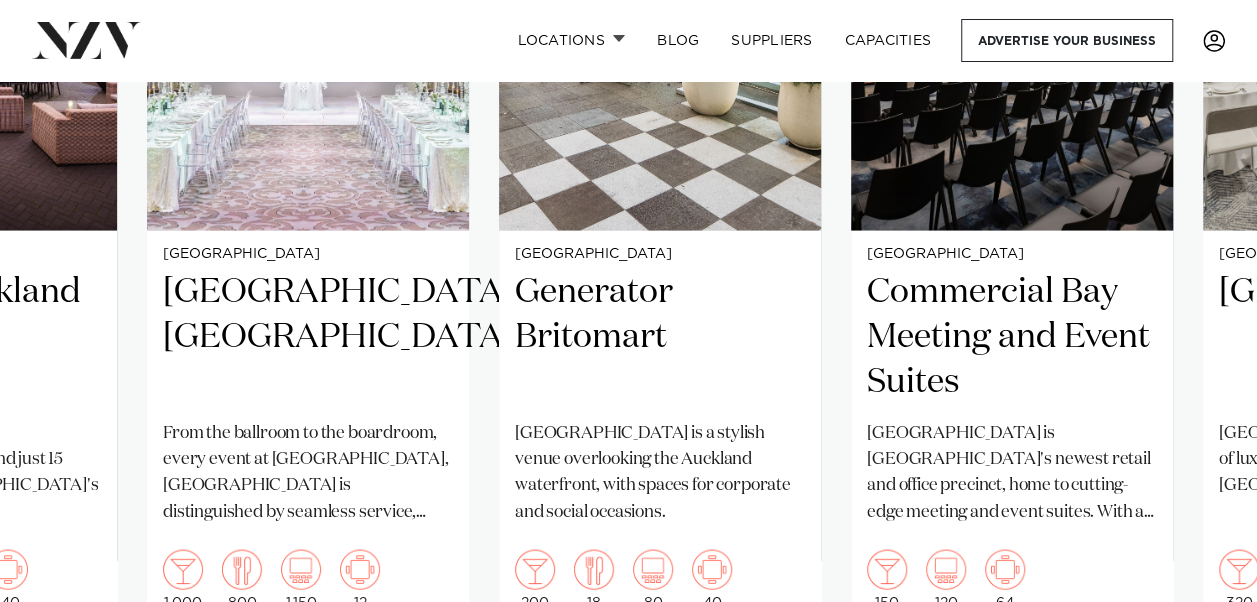 click at bounding box center (1197, 689) 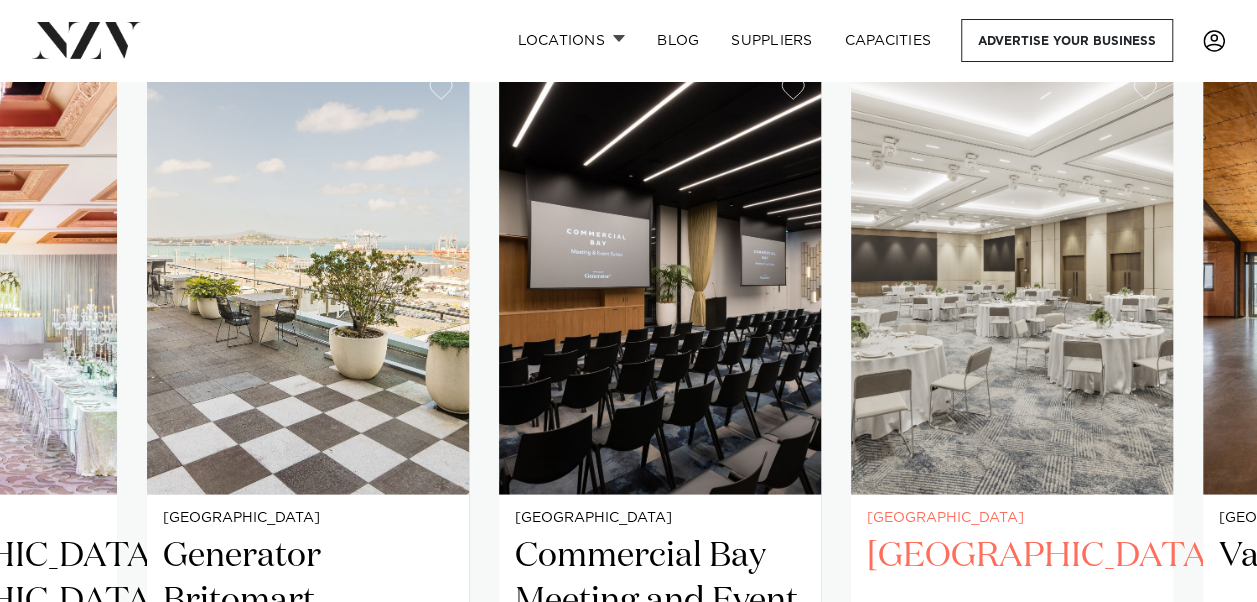 scroll, scrollTop: 1565, scrollLeft: 0, axis: vertical 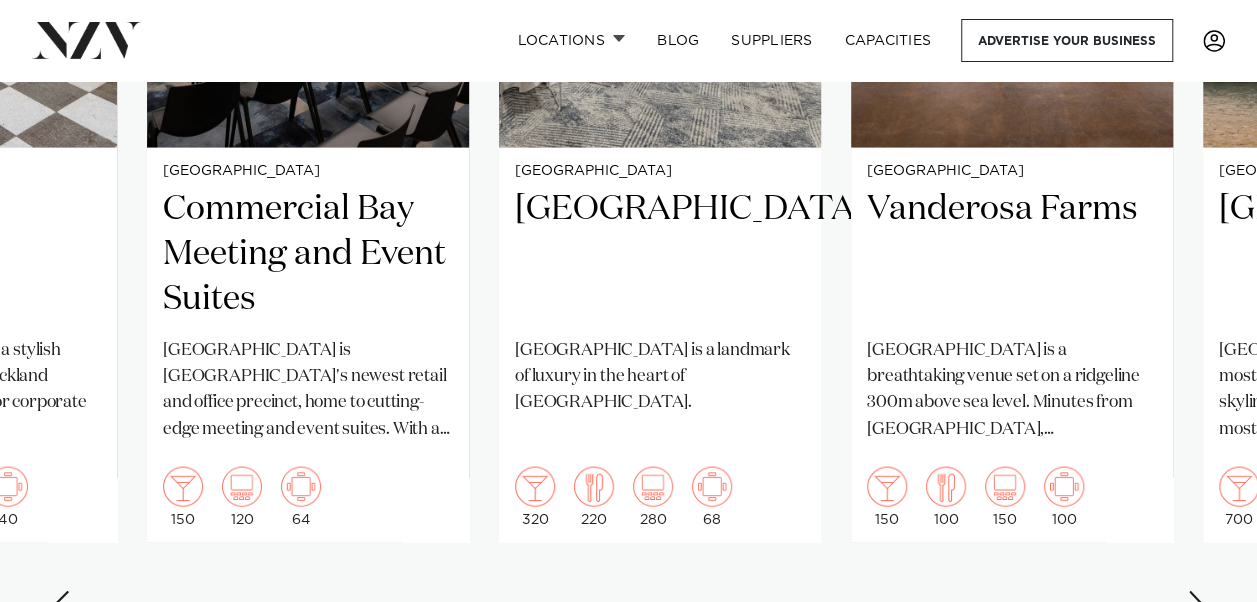 click at bounding box center (1197, 607) 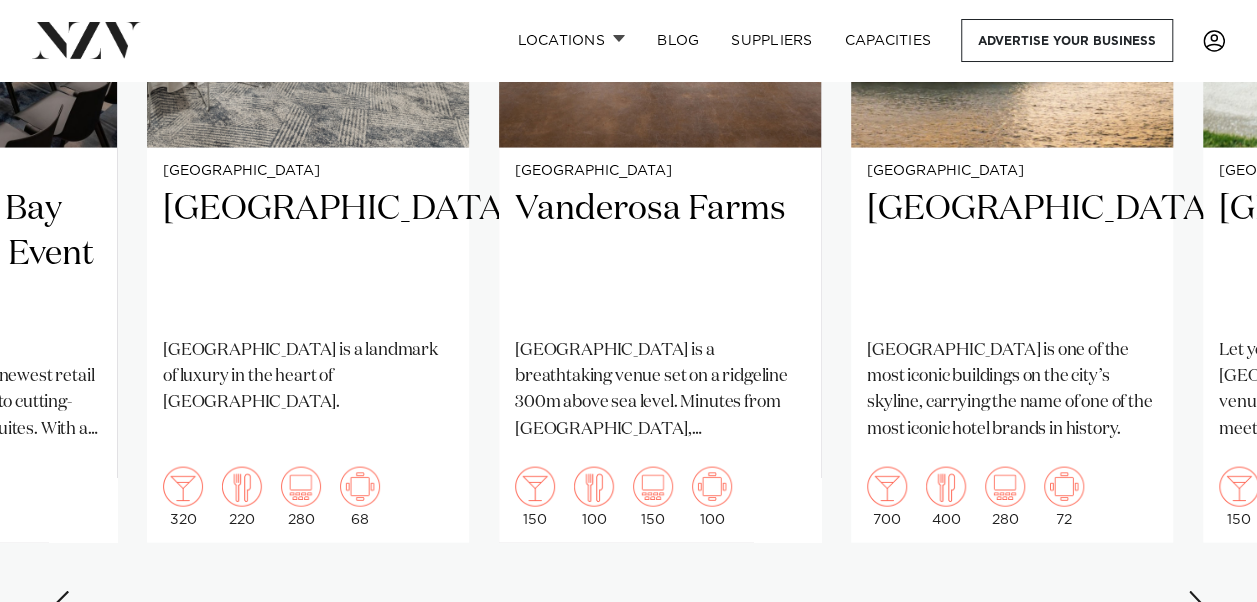 click at bounding box center (1197, 607) 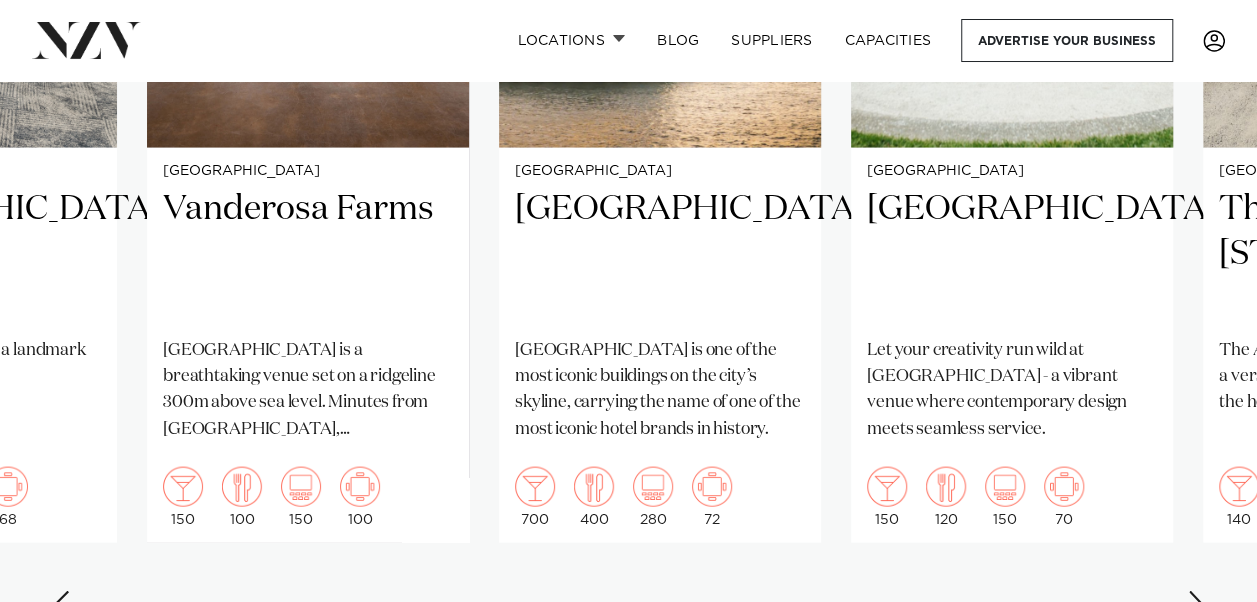 click at bounding box center (1197, 607) 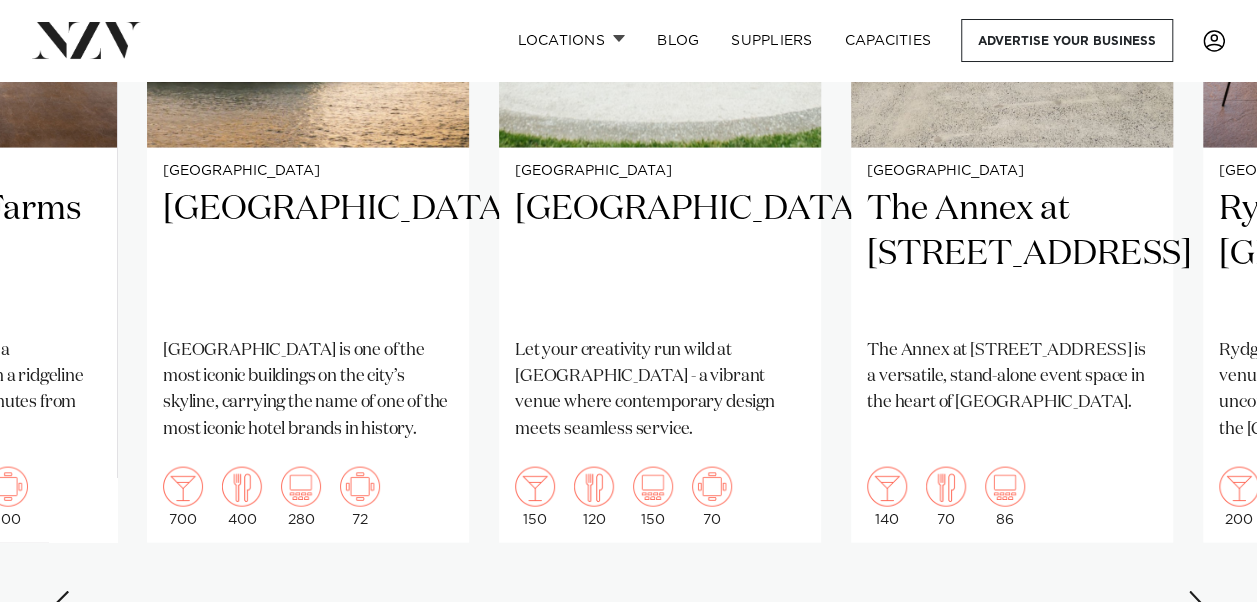 click at bounding box center (1197, 607) 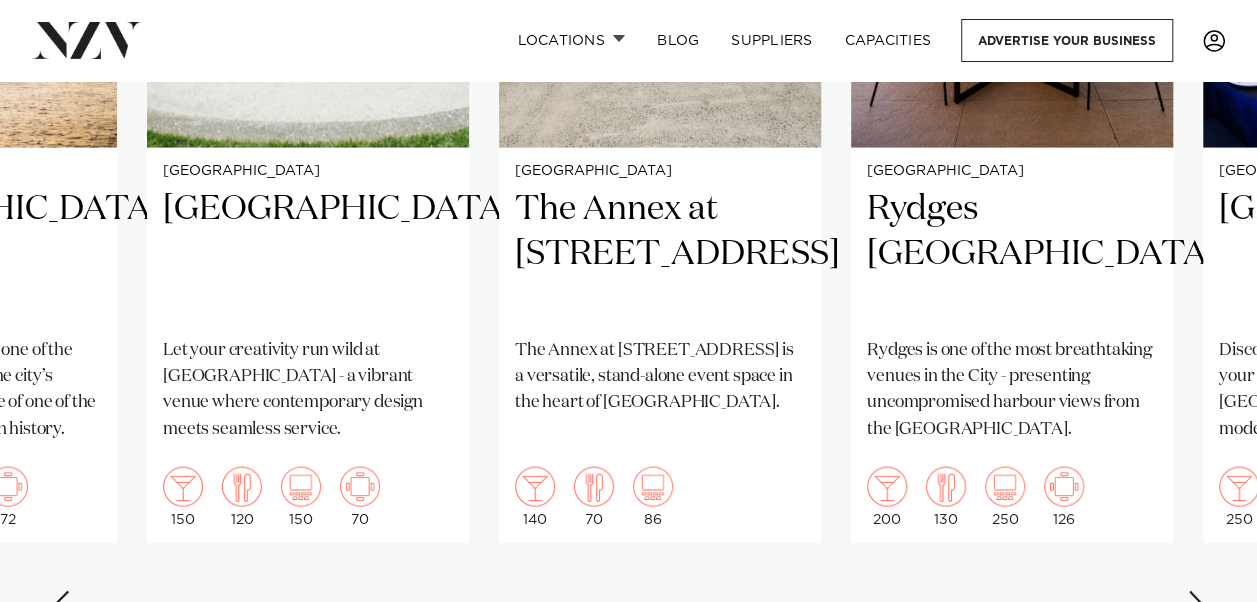 click at bounding box center [1197, 607] 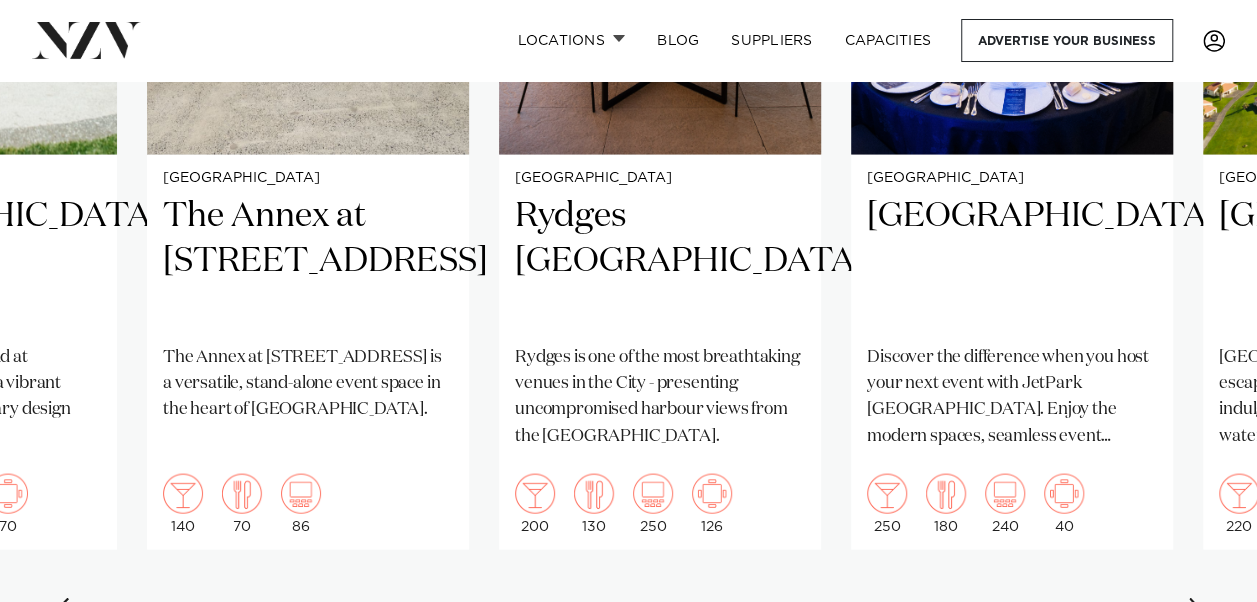 scroll, scrollTop: 1890, scrollLeft: 0, axis: vertical 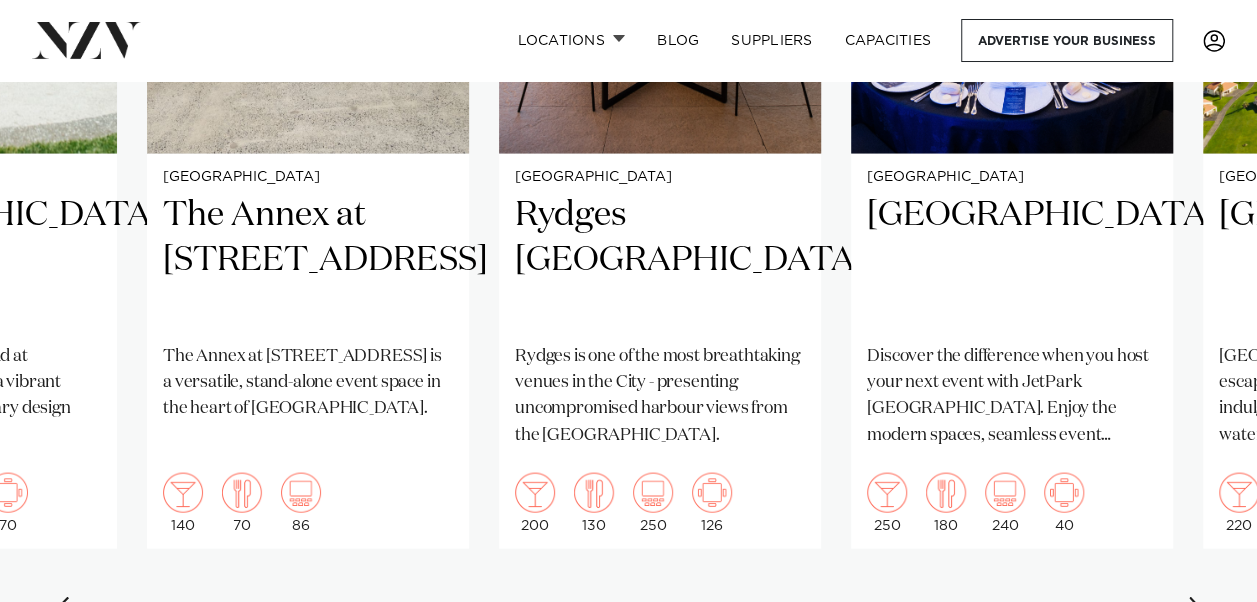 click at bounding box center [1197, 613] 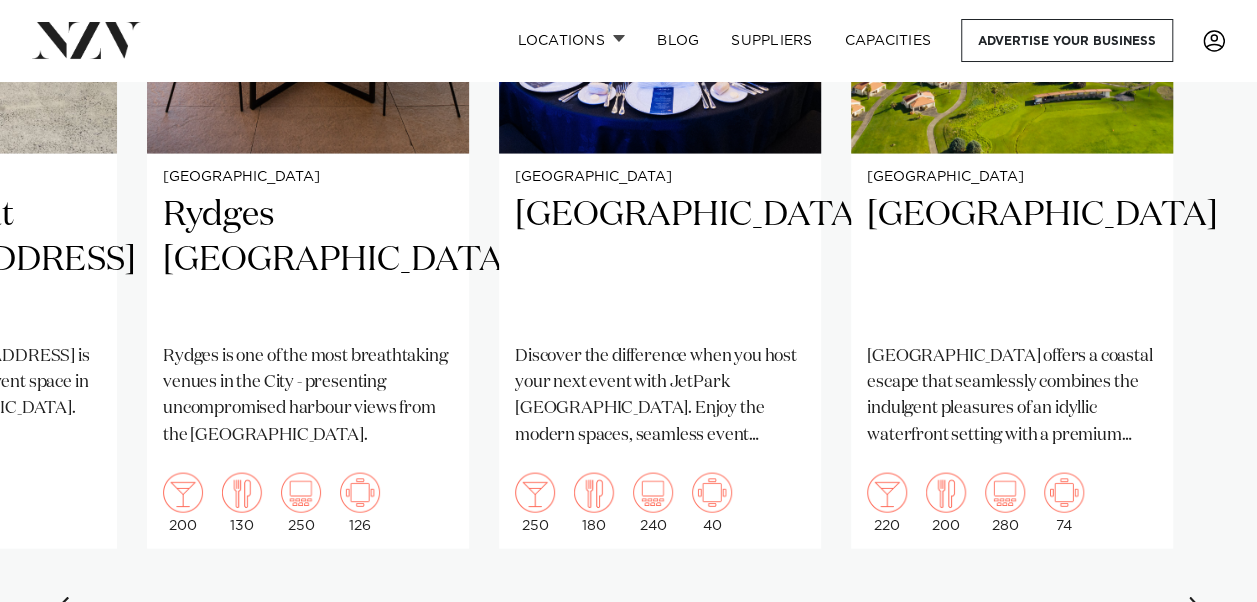 click at bounding box center [1197, 613] 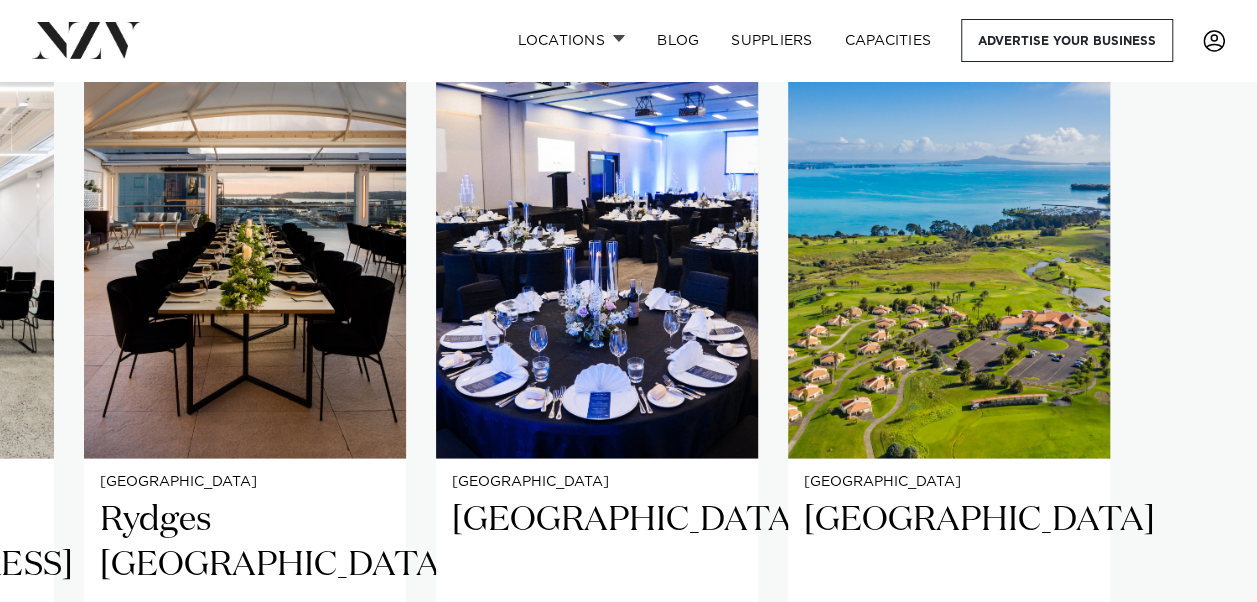 scroll, scrollTop: 1587, scrollLeft: 0, axis: vertical 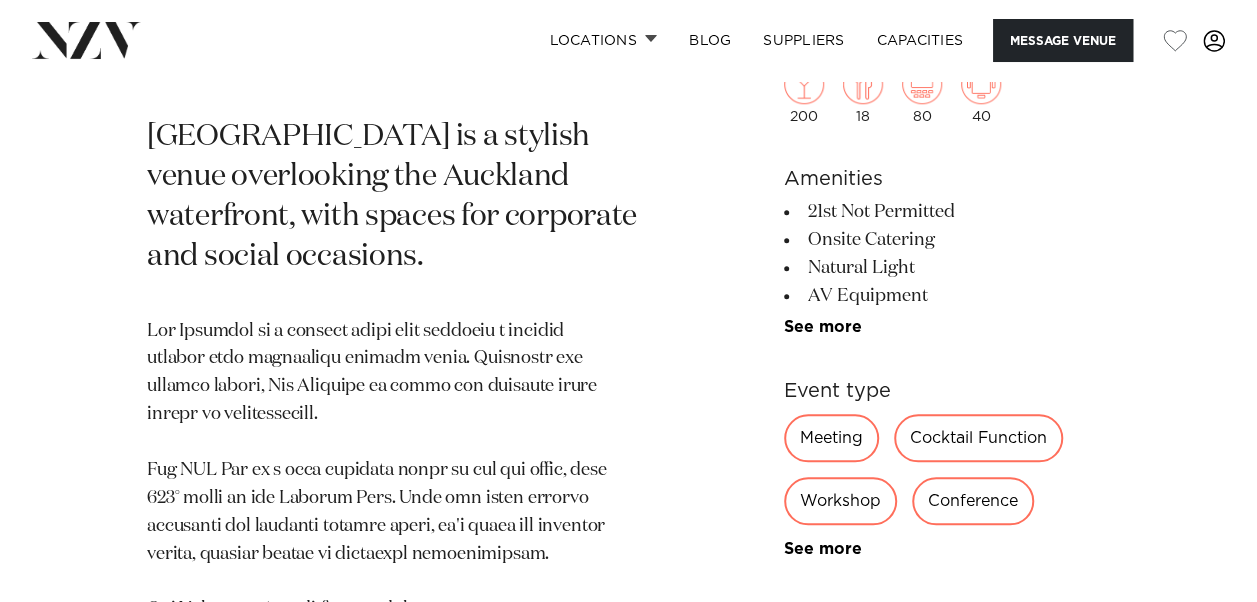 click on "Meeting" at bounding box center [831, 438] 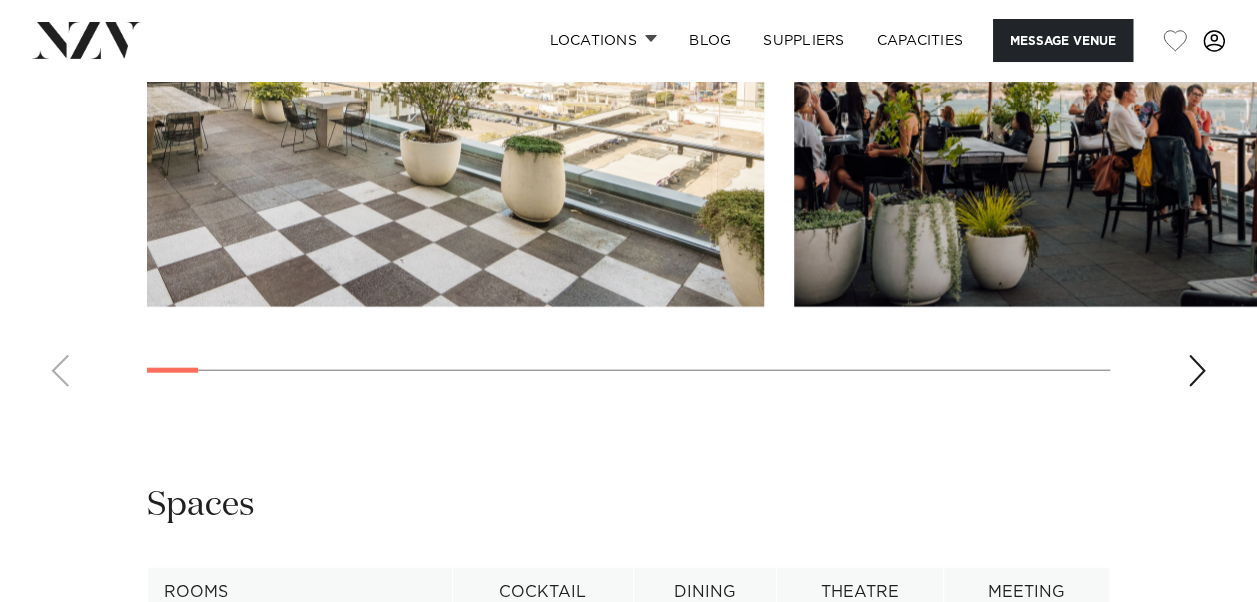 scroll, scrollTop: 2238, scrollLeft: 0, axis: vertical 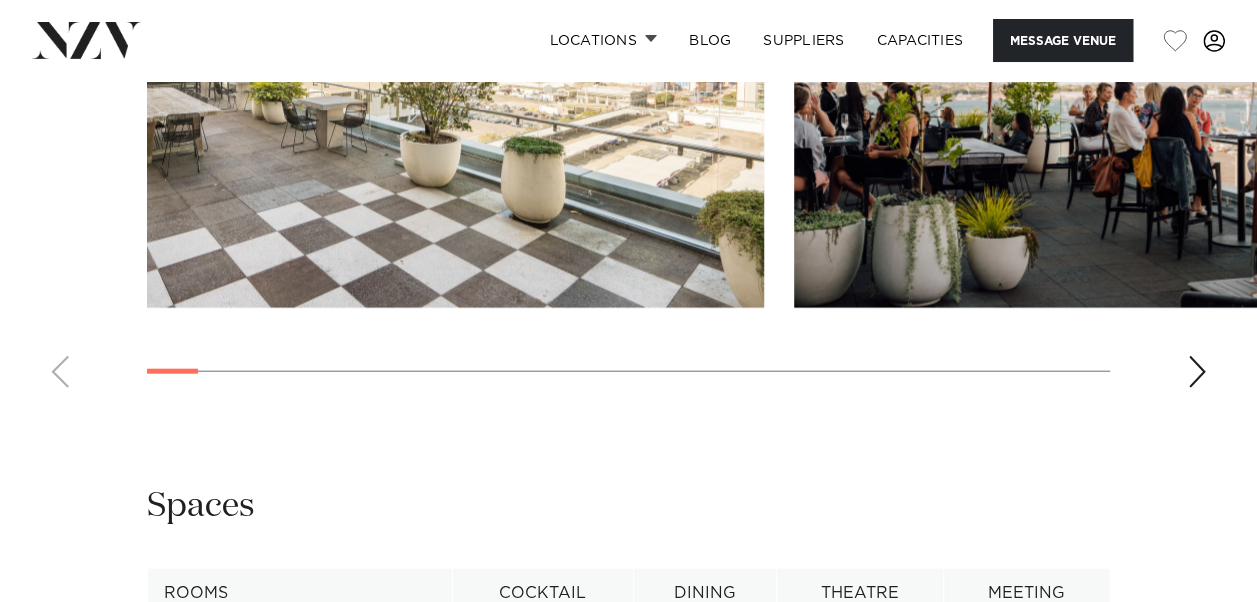 click at bounding box center [1197, 372] 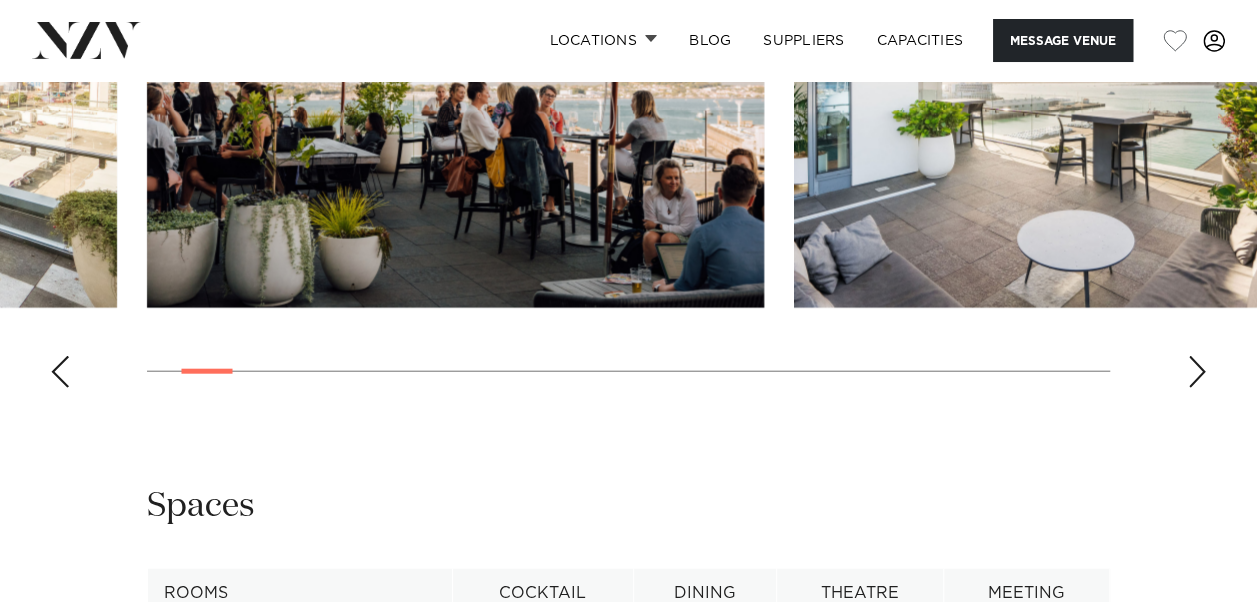 click at bounding box center (1197, 372) 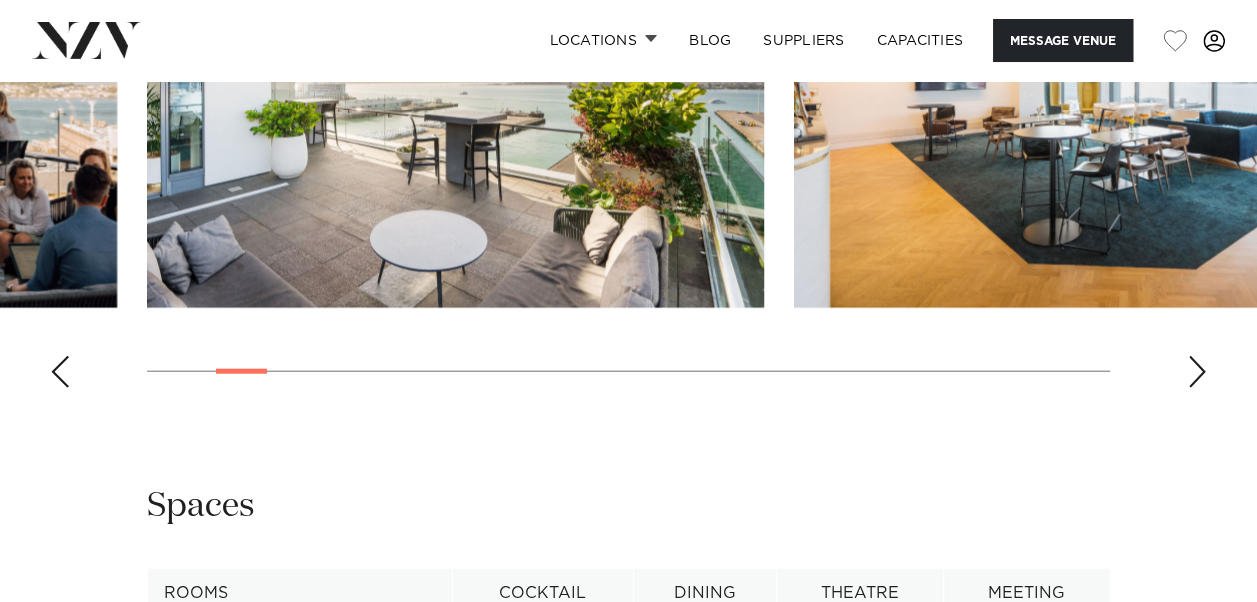click at bounding box center (1197, 372) 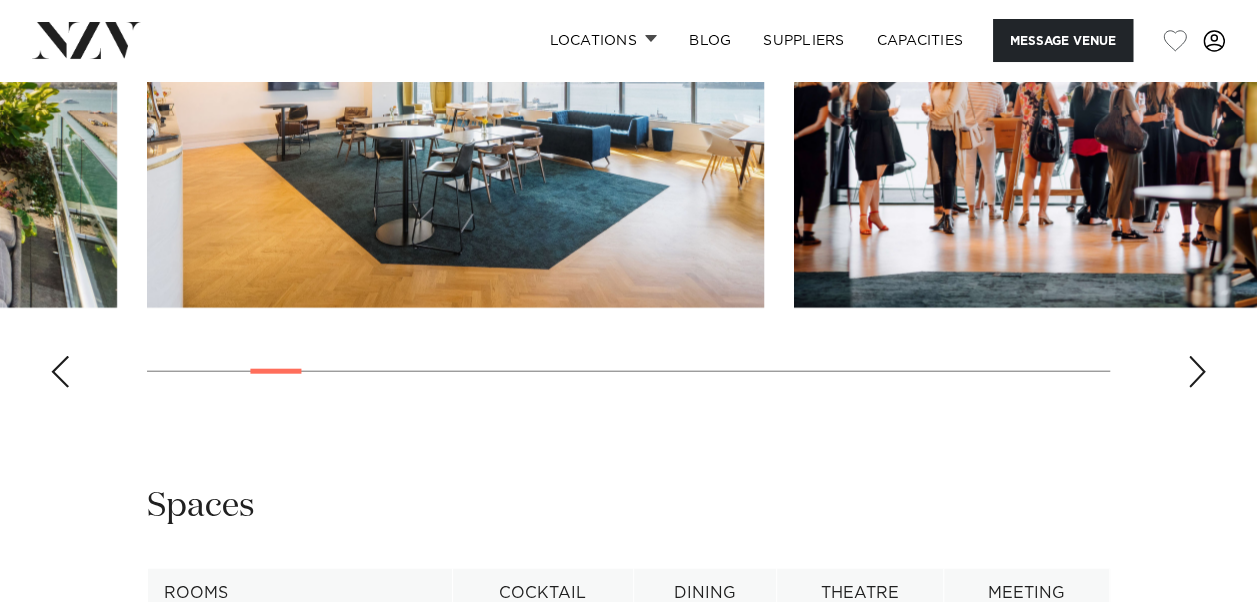 click at bounding box center (1197, 372) 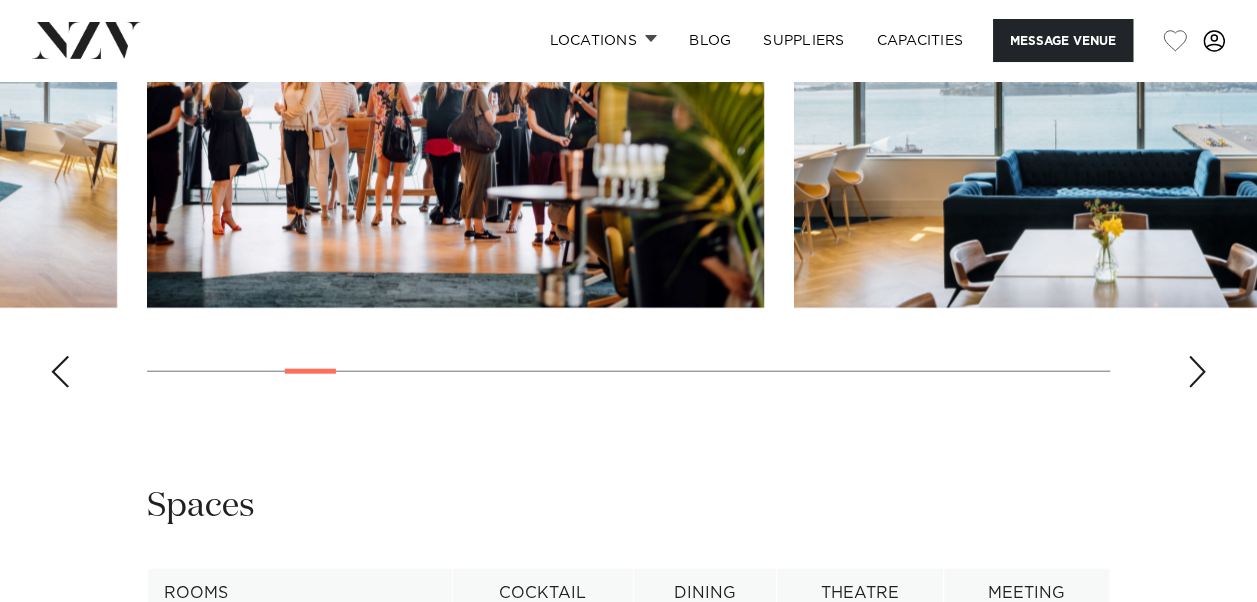 click at bounding box center (1197, 372) 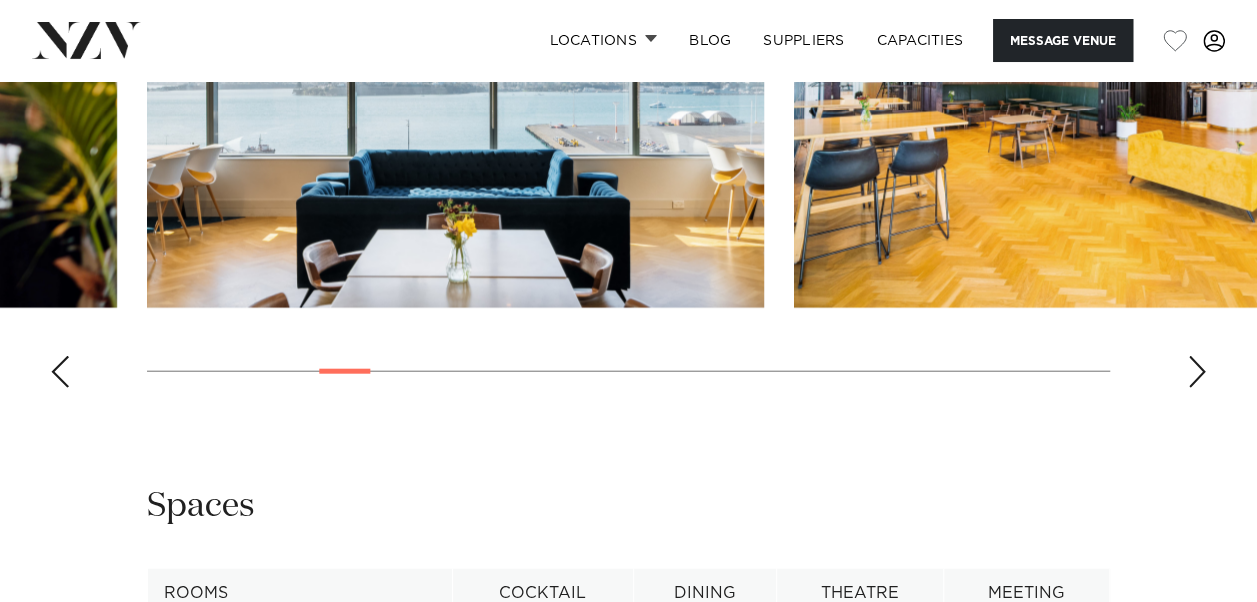 click at bounding box center [1197, 372] 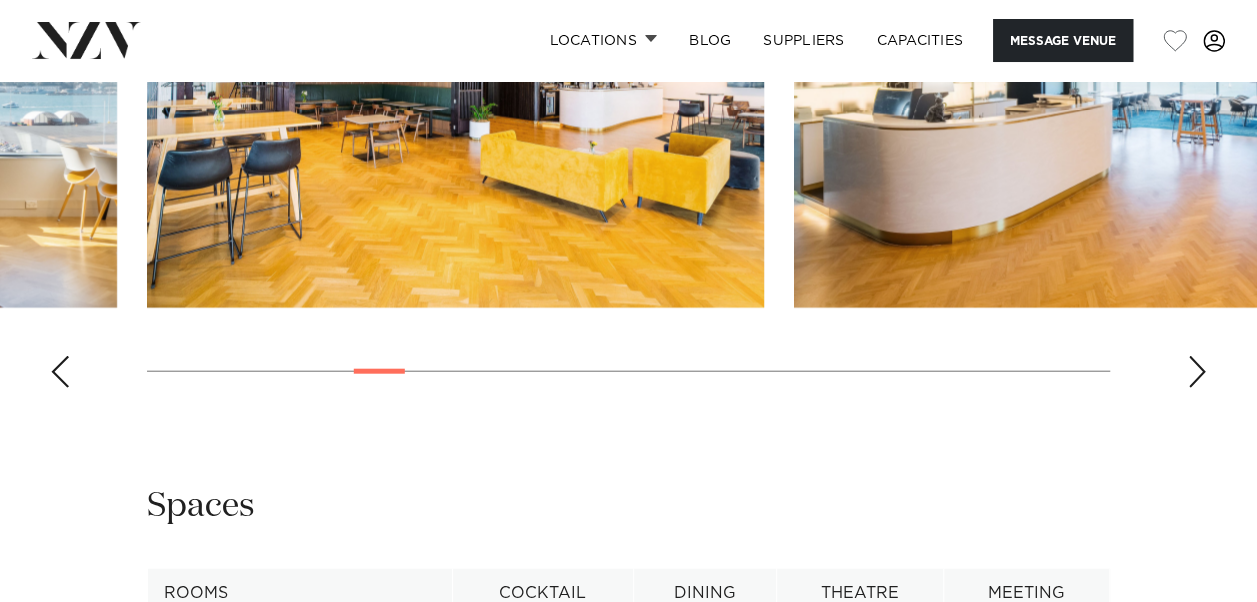 click at bounding box center [1197, 372] 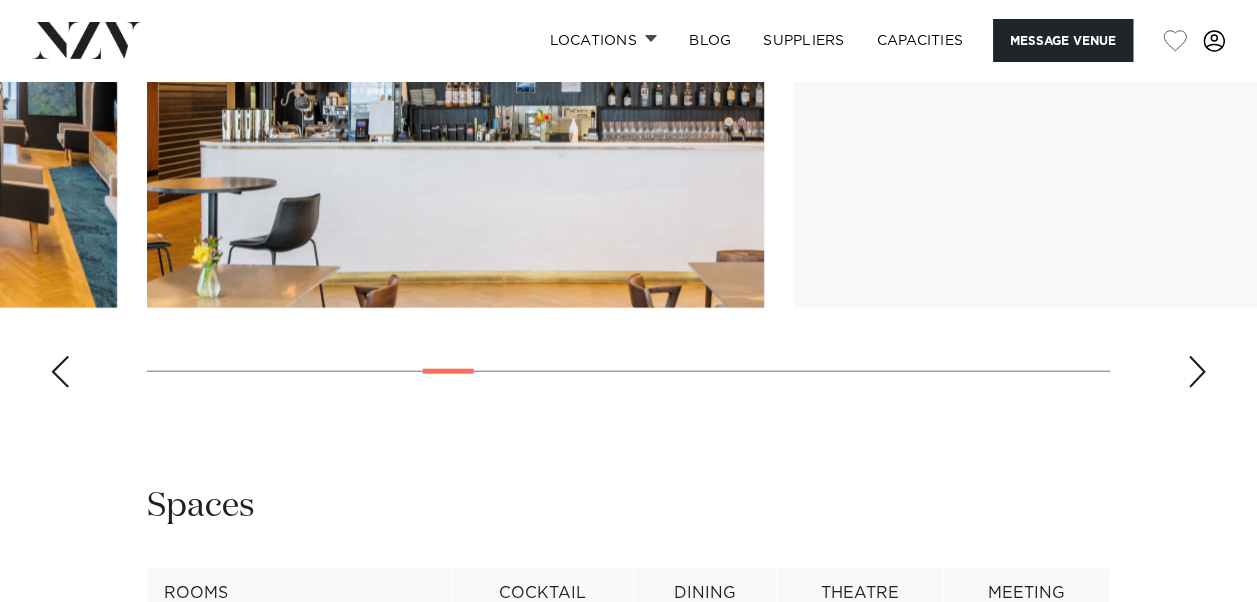 click at bounding box center [1197, 372] 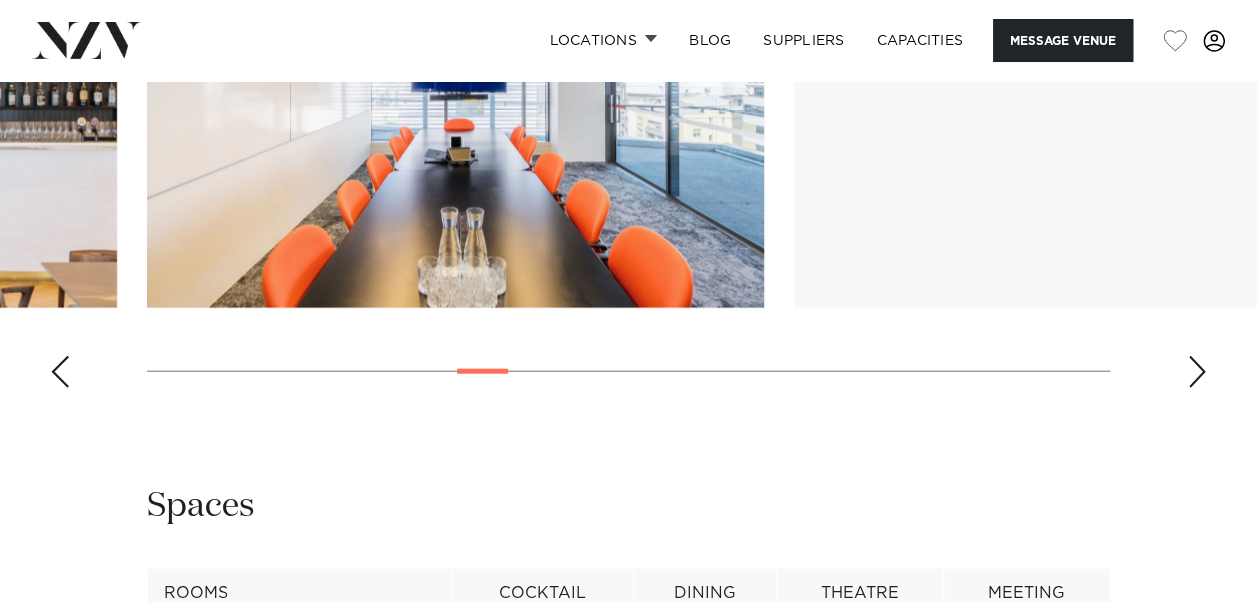 click at bounding box center [1197, 372] 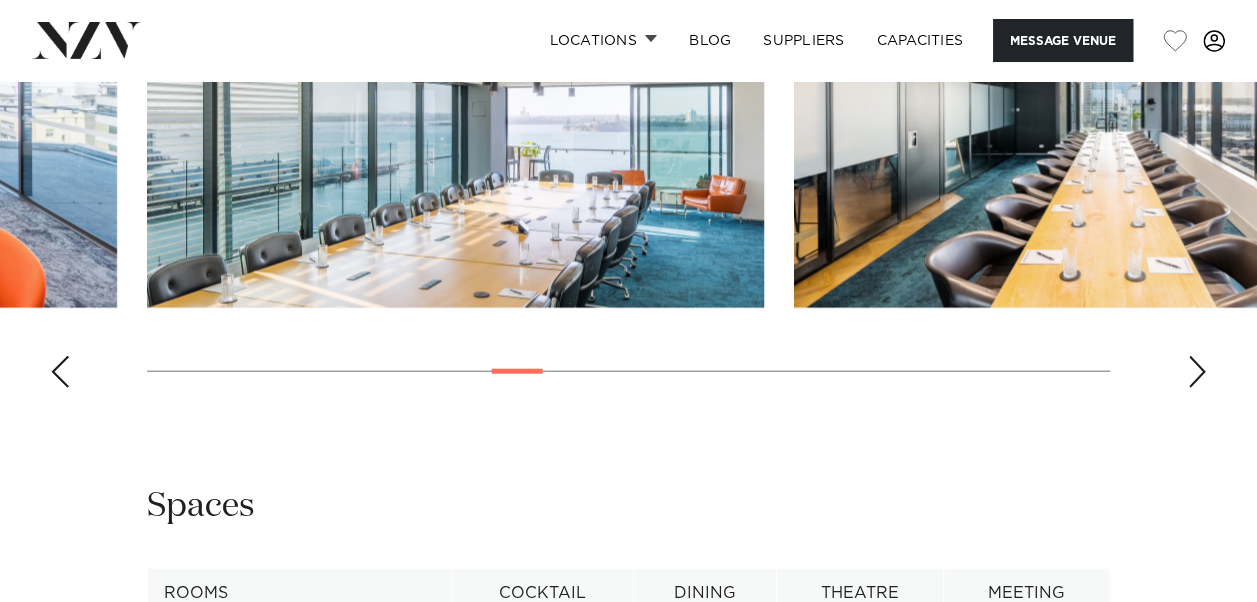 click at bounding box center [1197, 372] 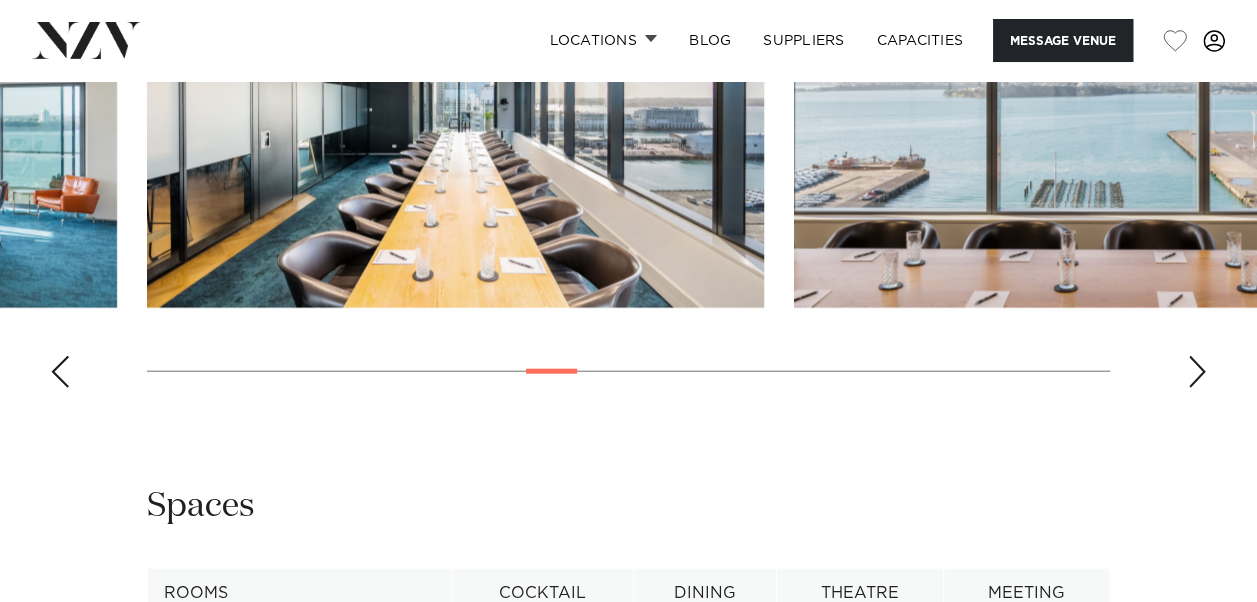click at bounding box center (1197, 372) 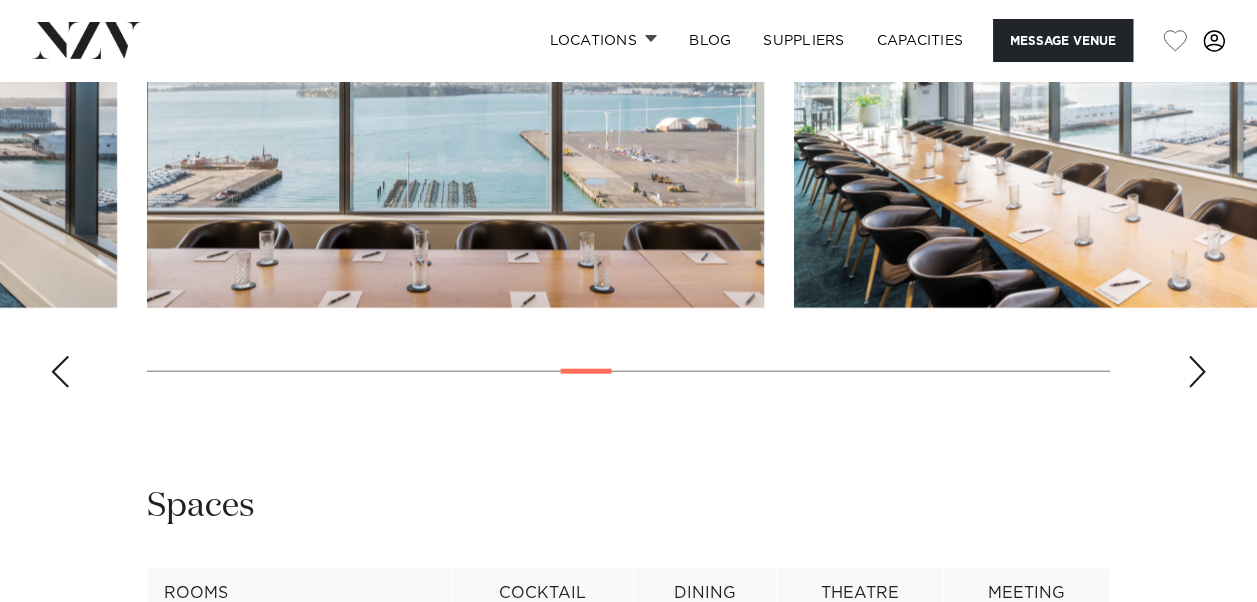 click at bounding box center [1197, 372] 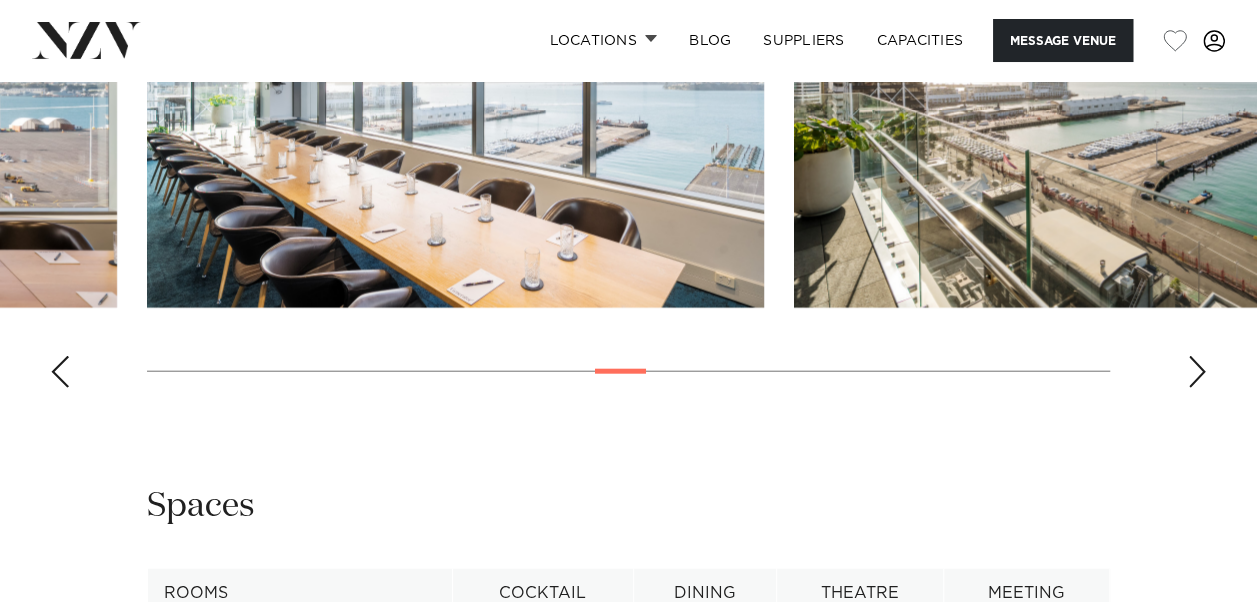 click at bounding box center [1197, 372] 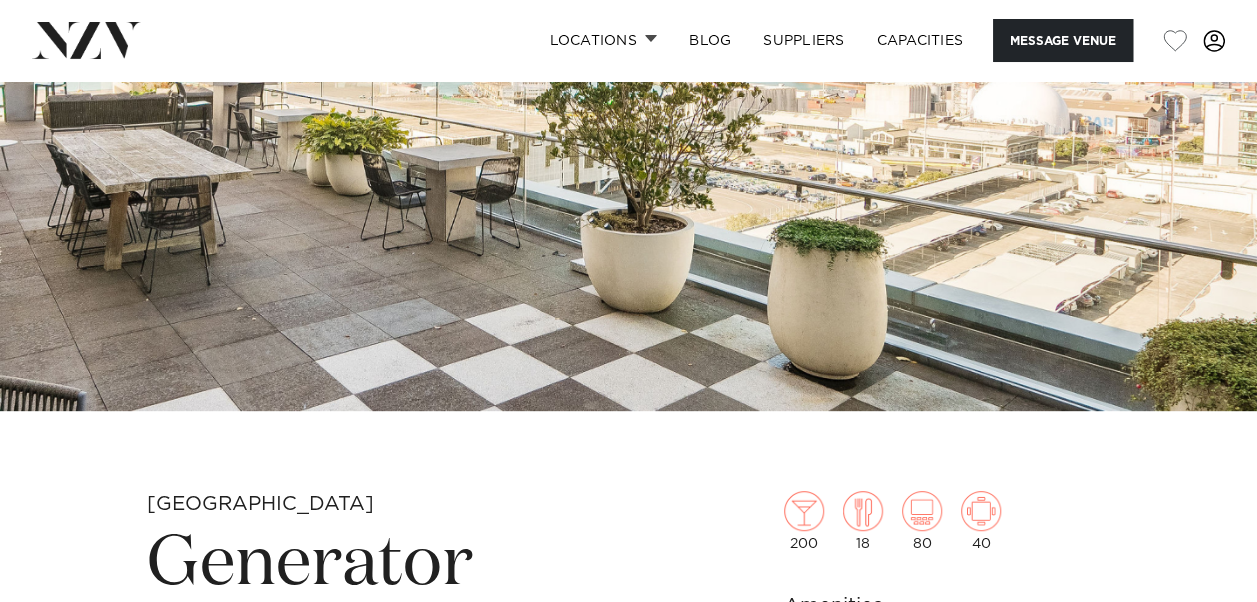 scroll, scrollTop: 0, scrollLeft: 0, axis: both 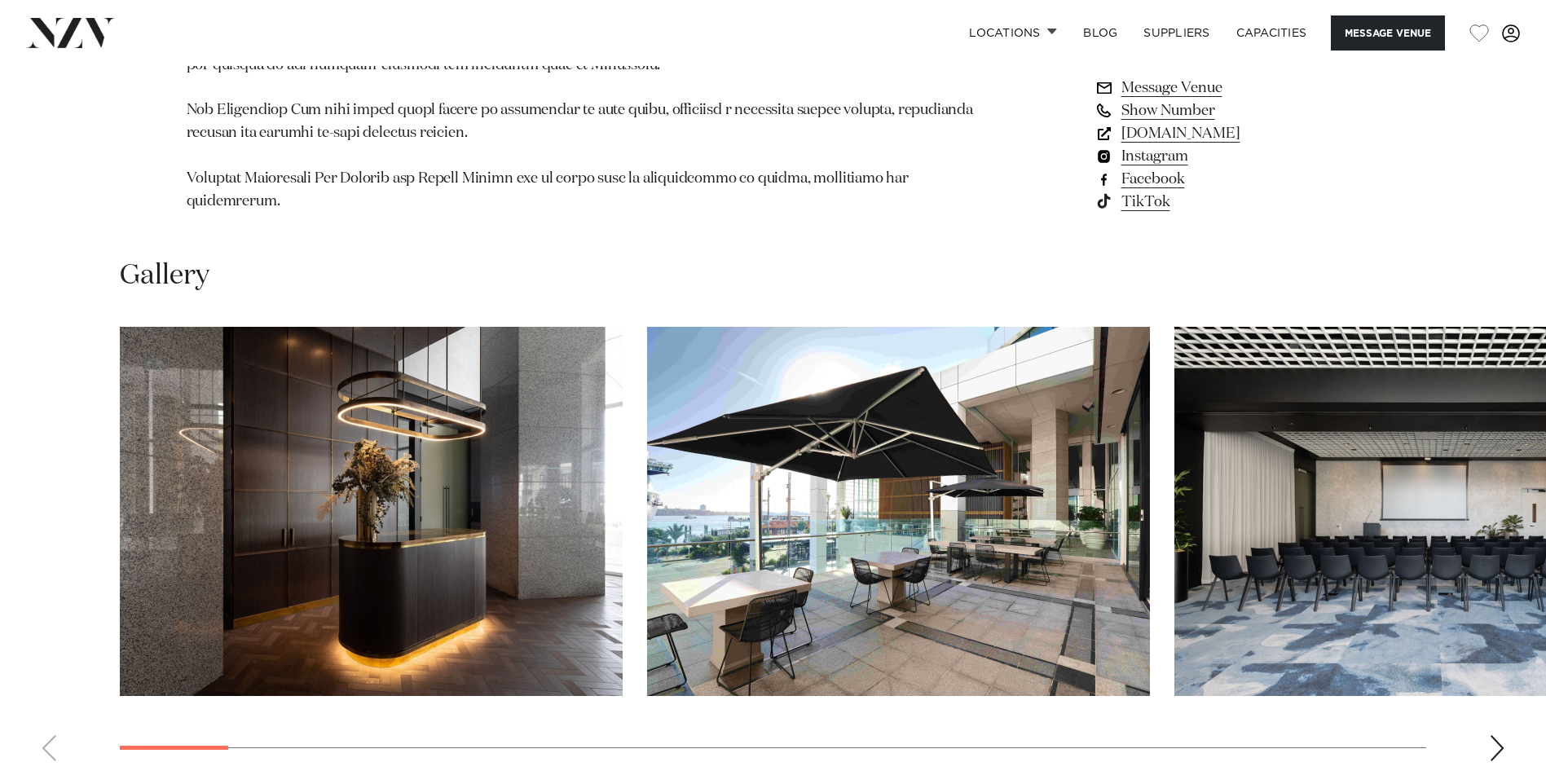 click at bounding box center (1497, 748) 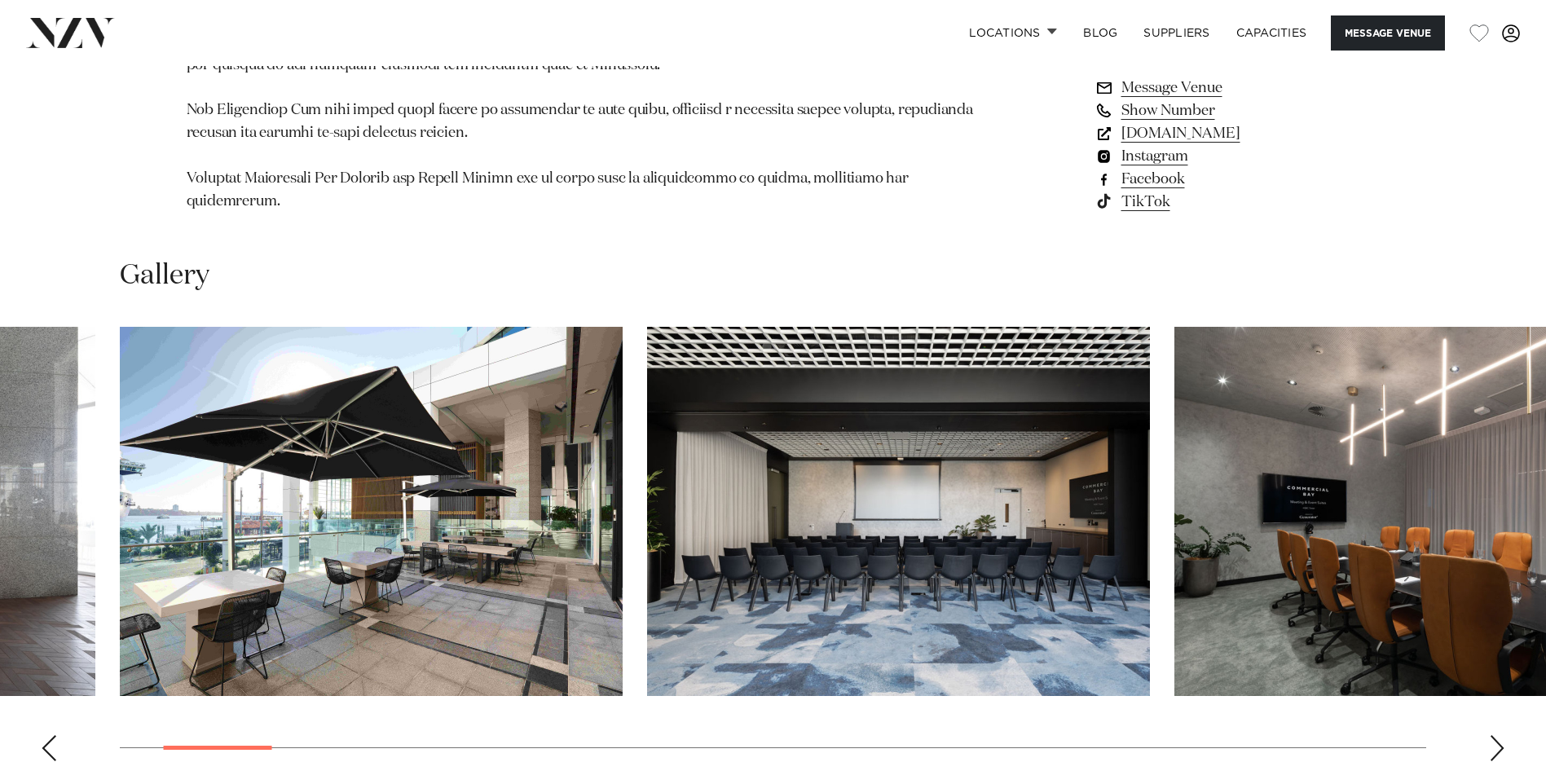 click at bounding box center [1497, 748] 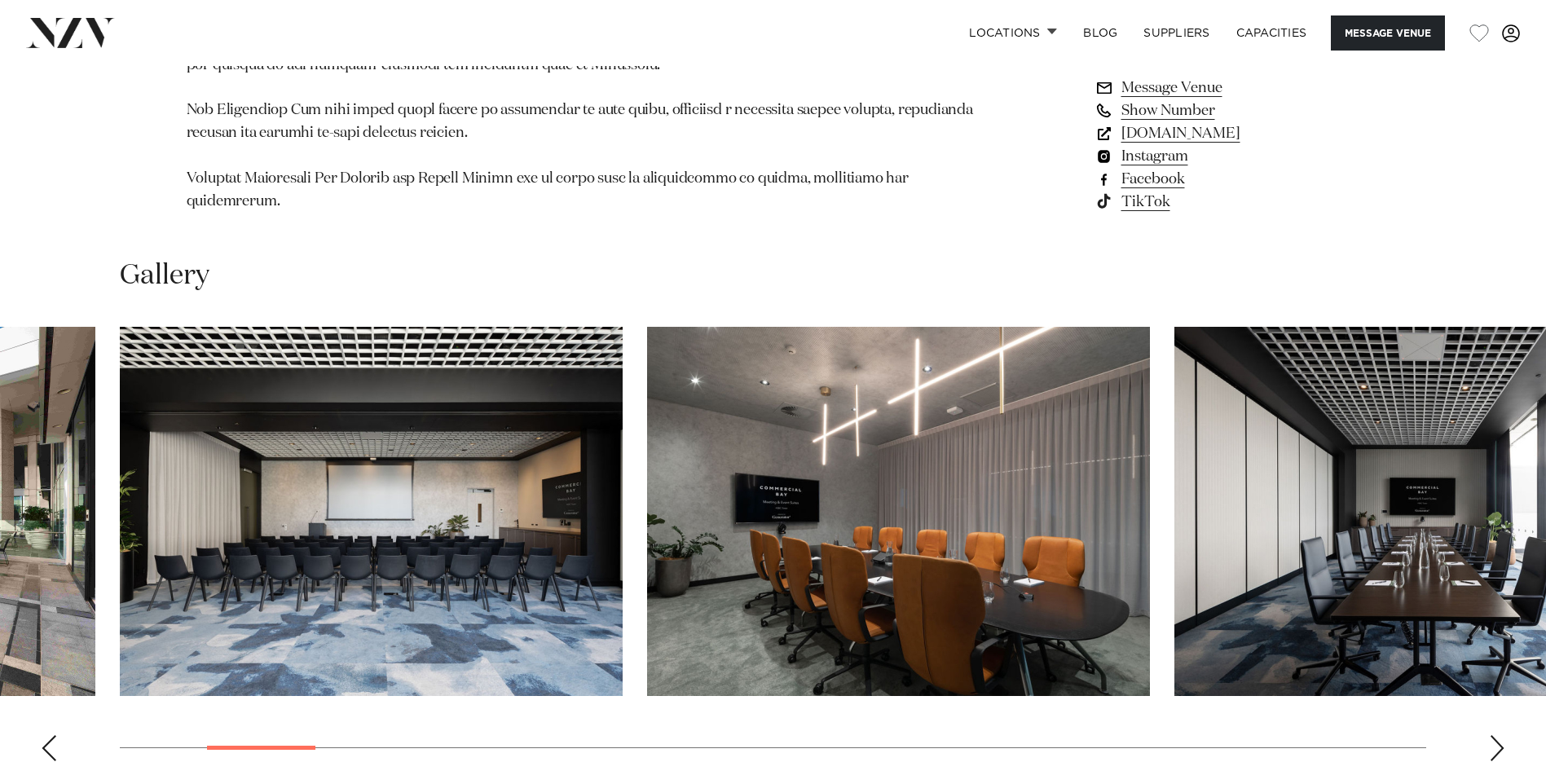click at bounding box center [1497, 748] 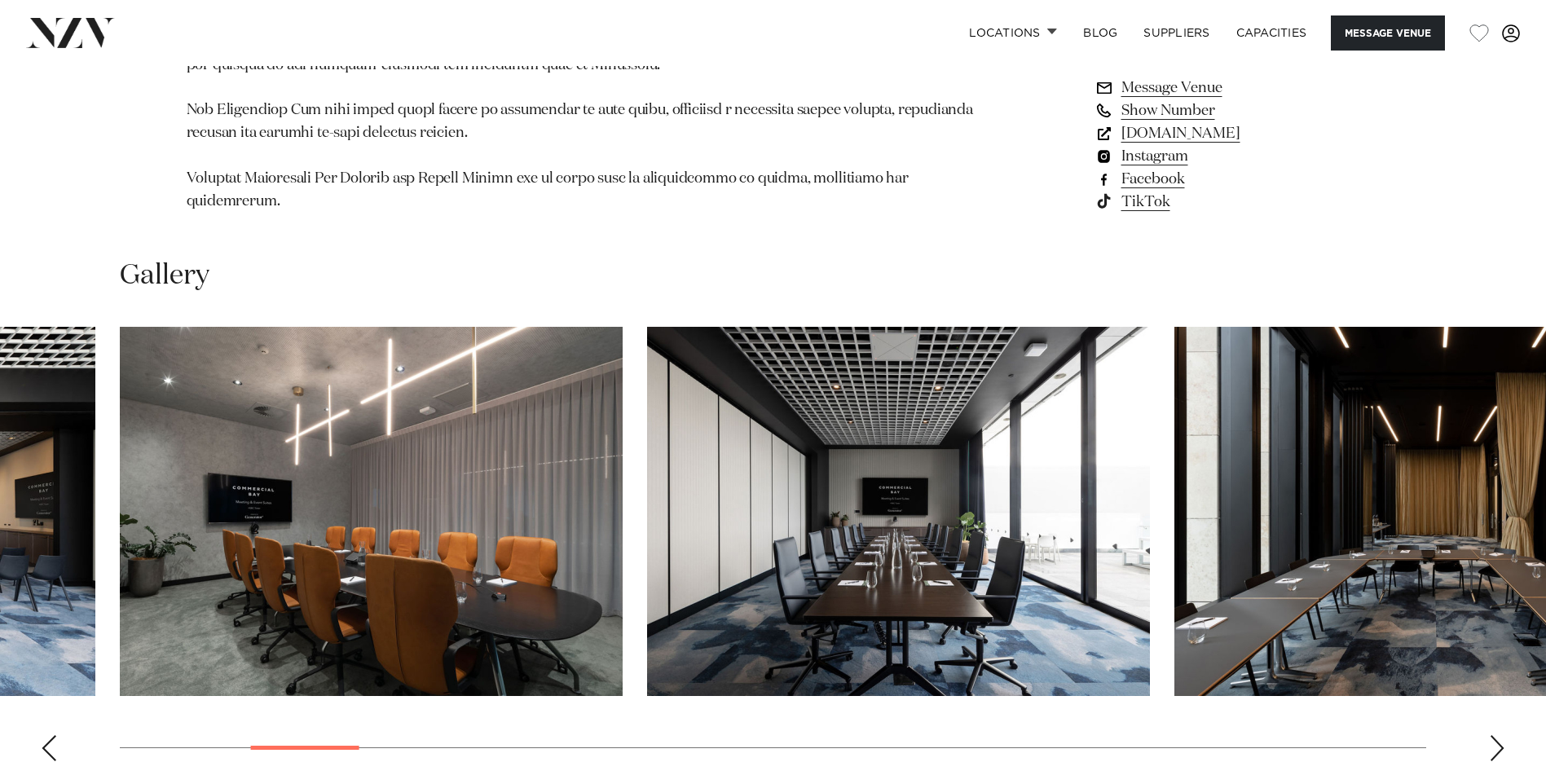 click at bounding box center [1497, 748] 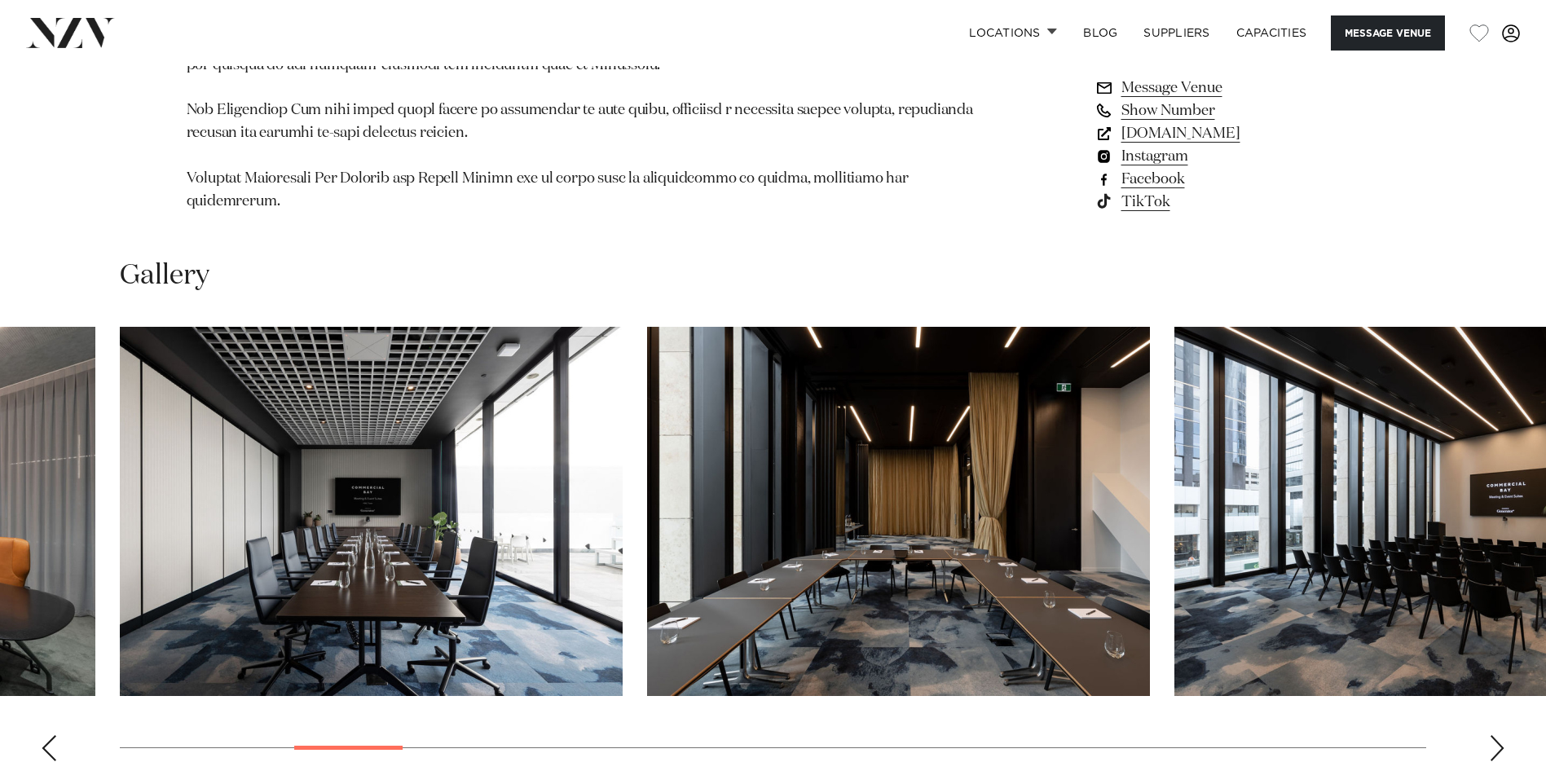 click at bounding box center [1497, 748] 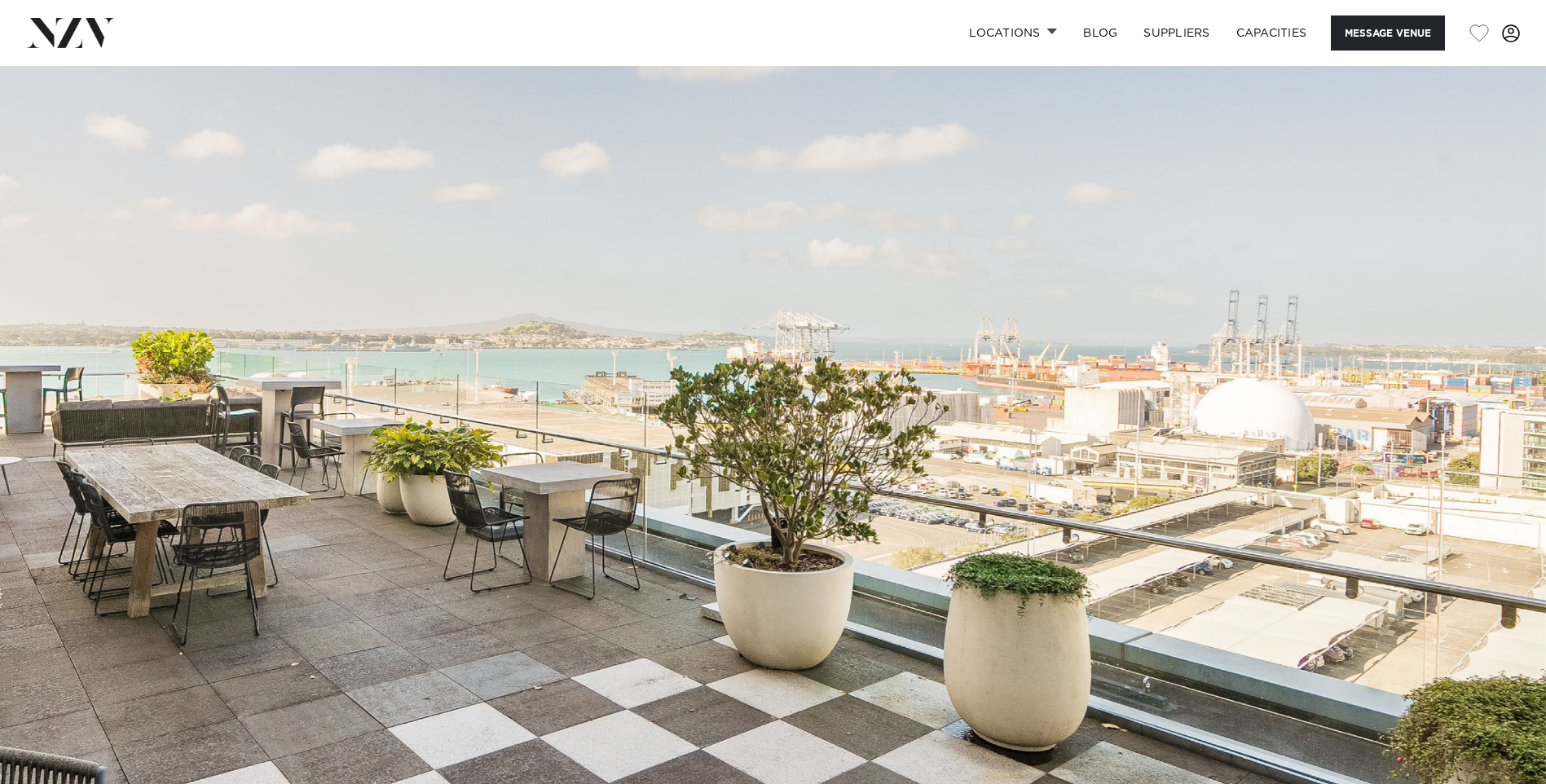 scroll, scrollTop: 0, scrollLeft: 0, axis: both 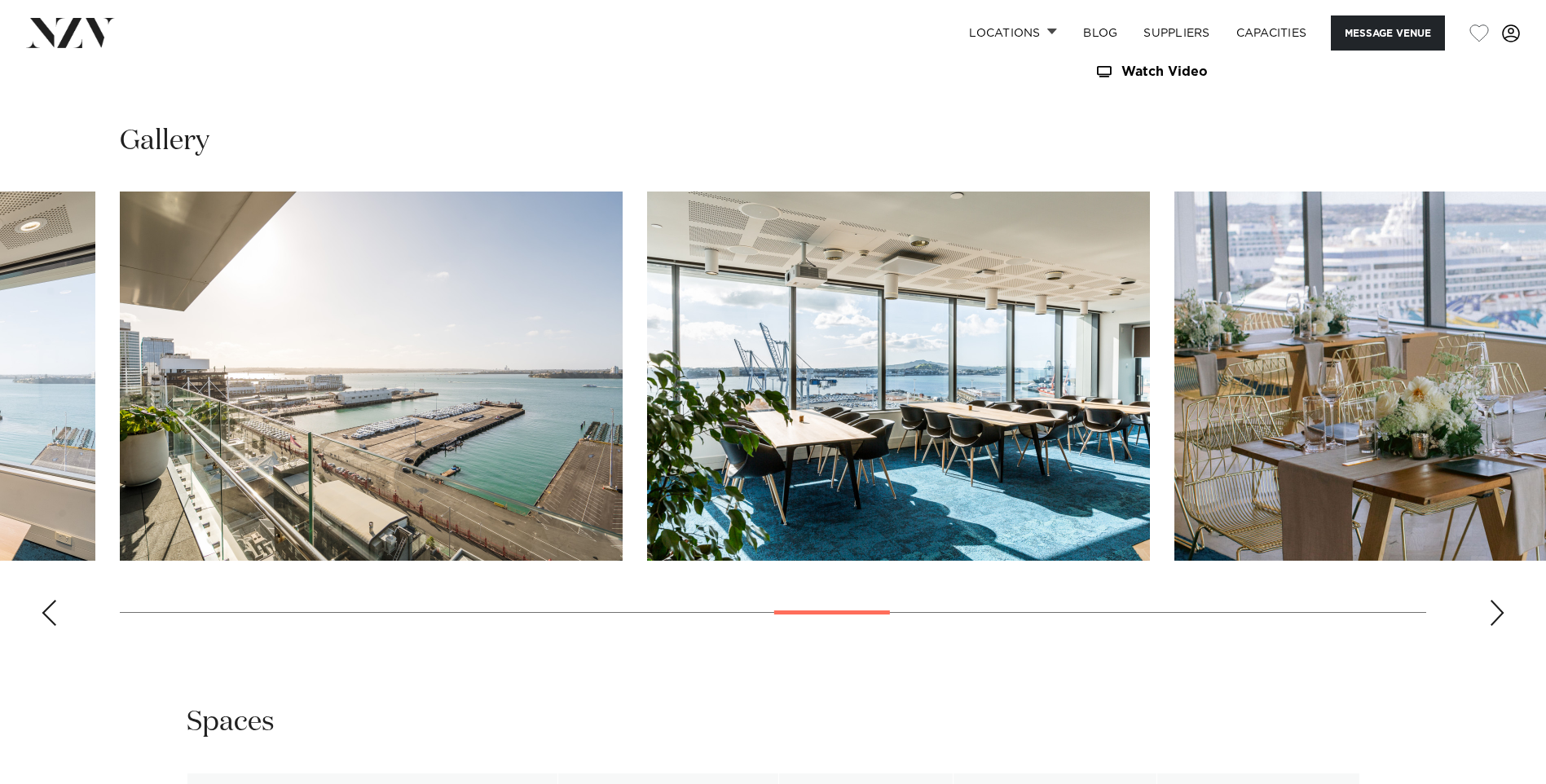 click at bounding box center [1497, 613] 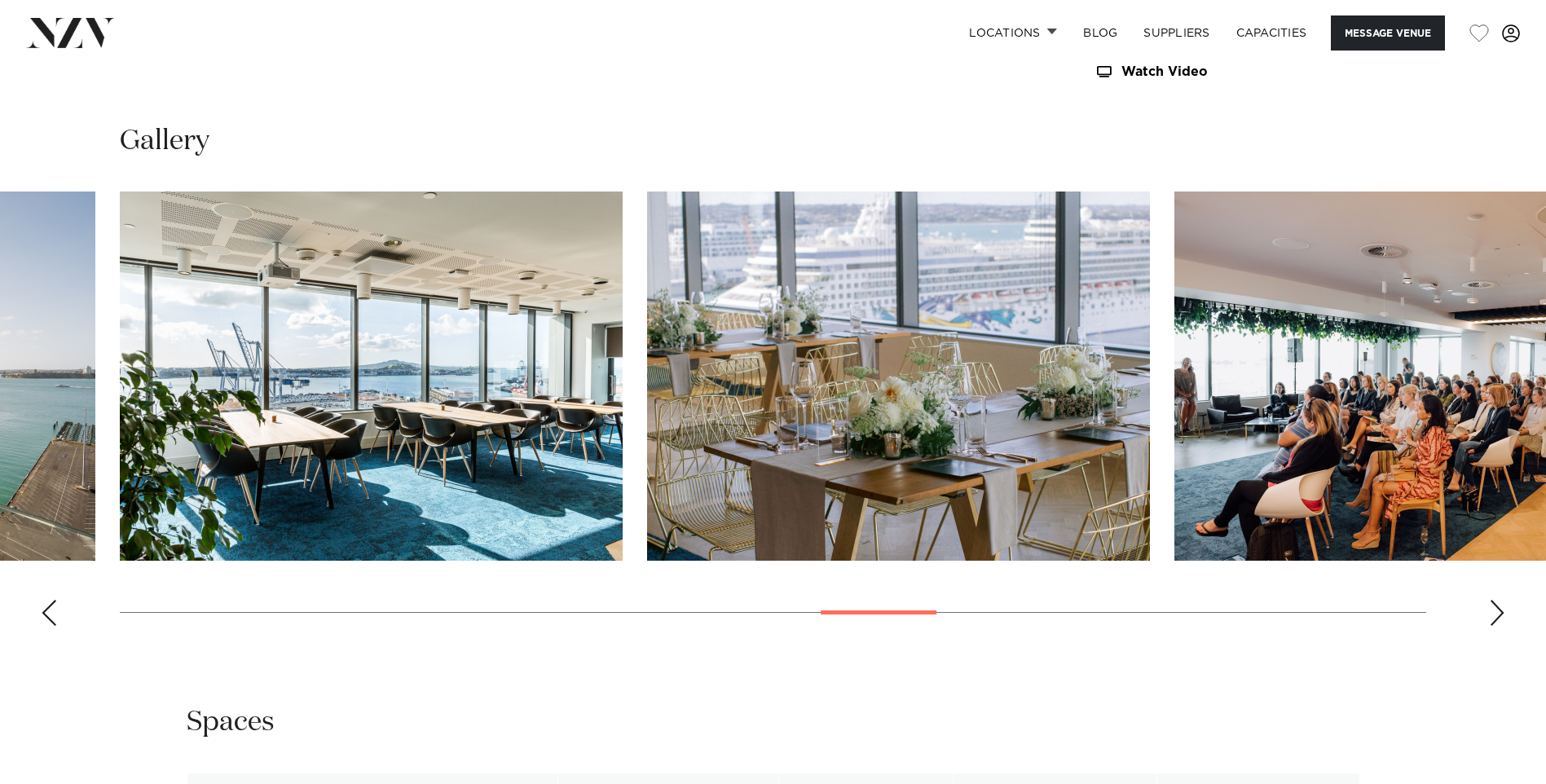 click at bounding box center [1497, 613] 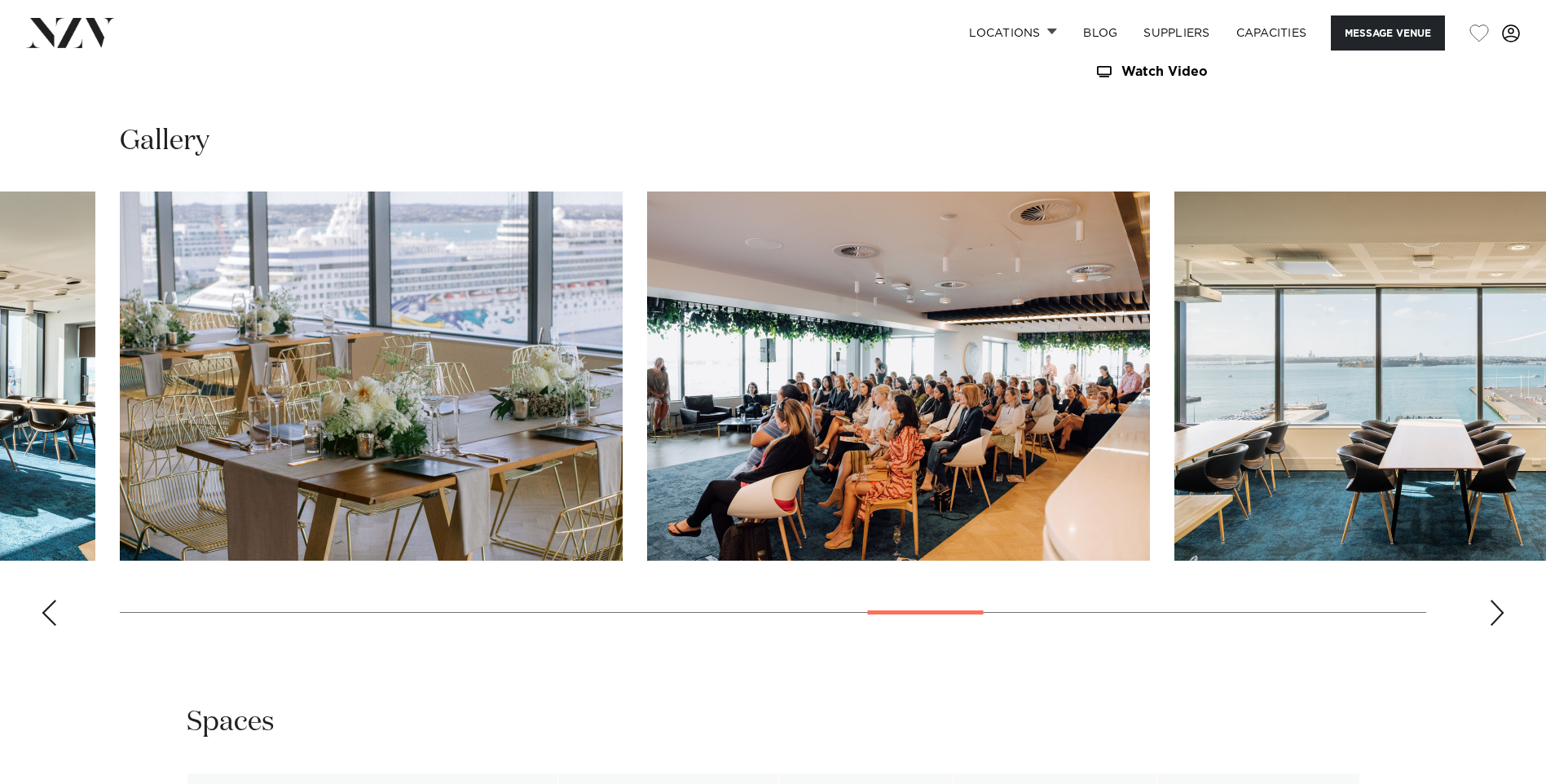 click at bounding box center (1497, 613) 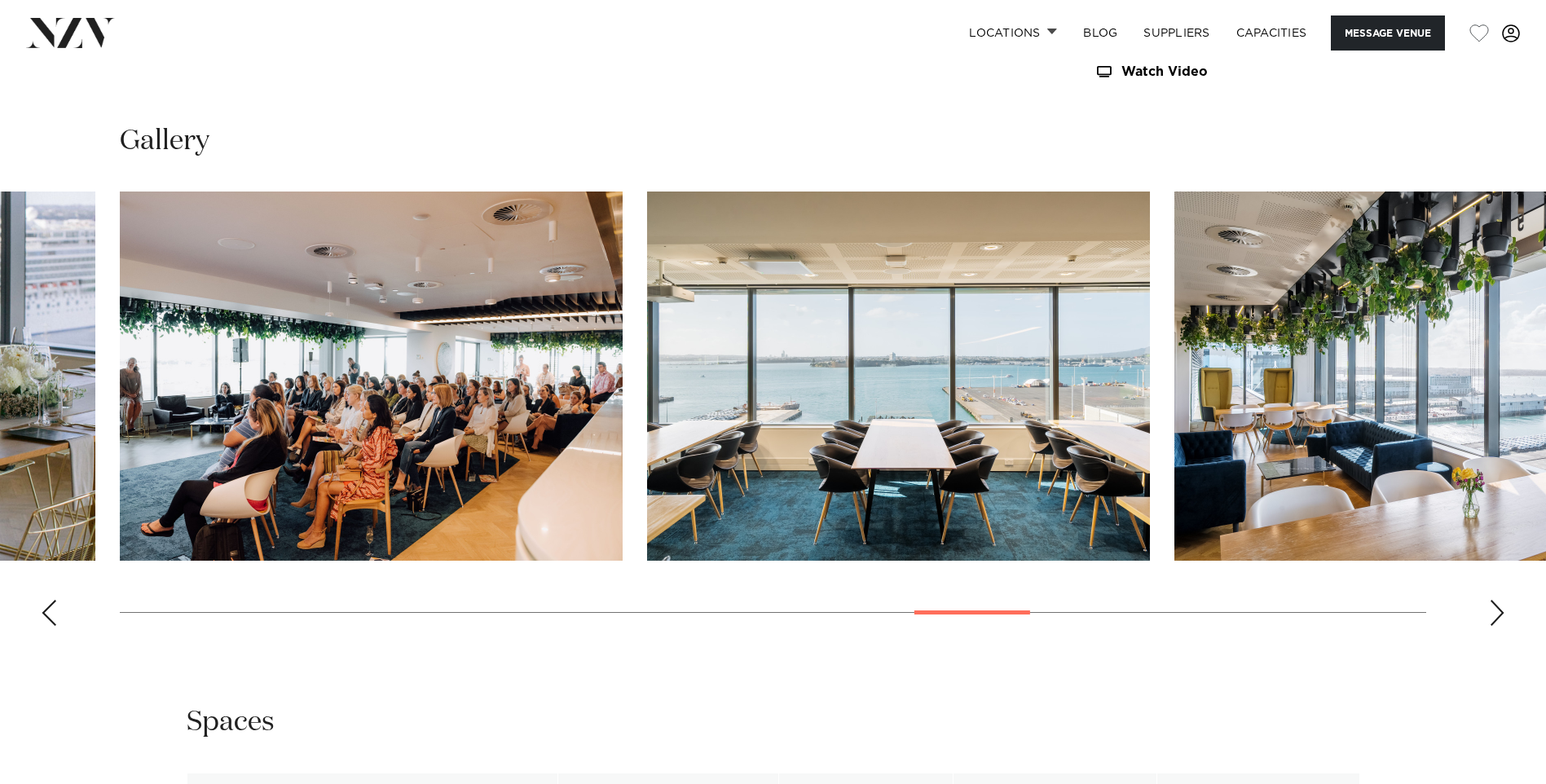 click at bounding box center [1497, 613] 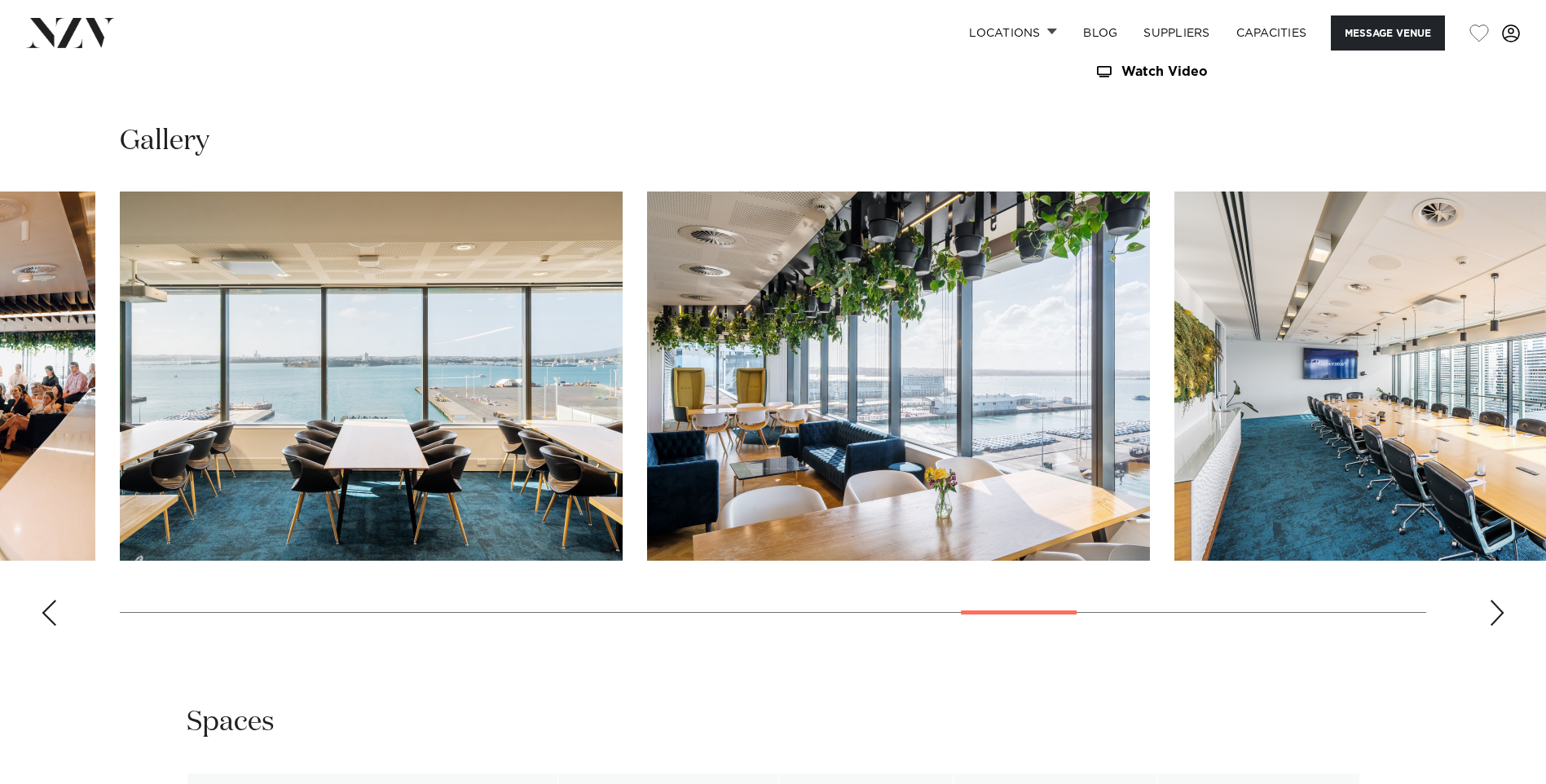 click at bounding box center (1497, 613) 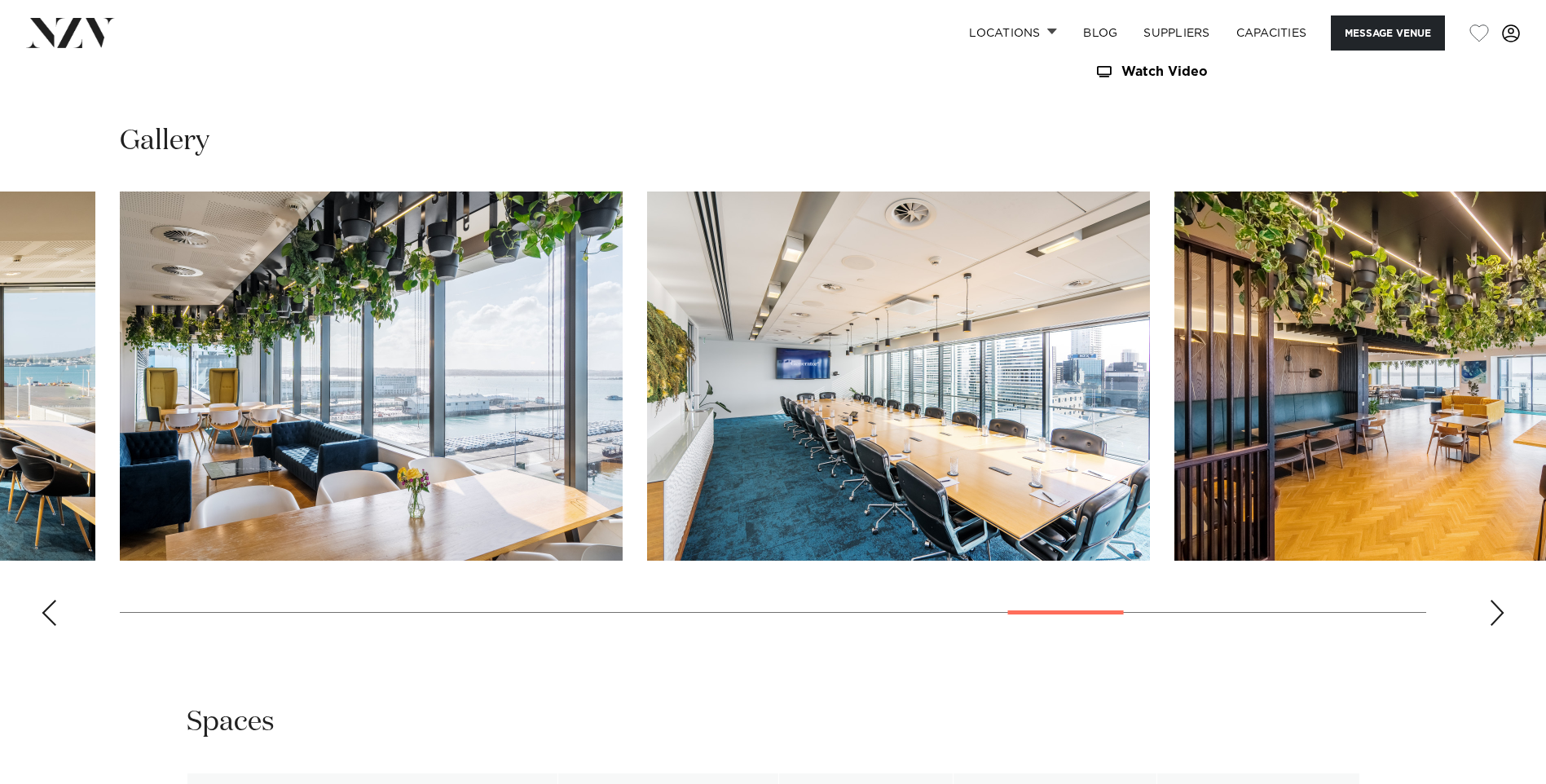click at bounding box center (1497, 613) 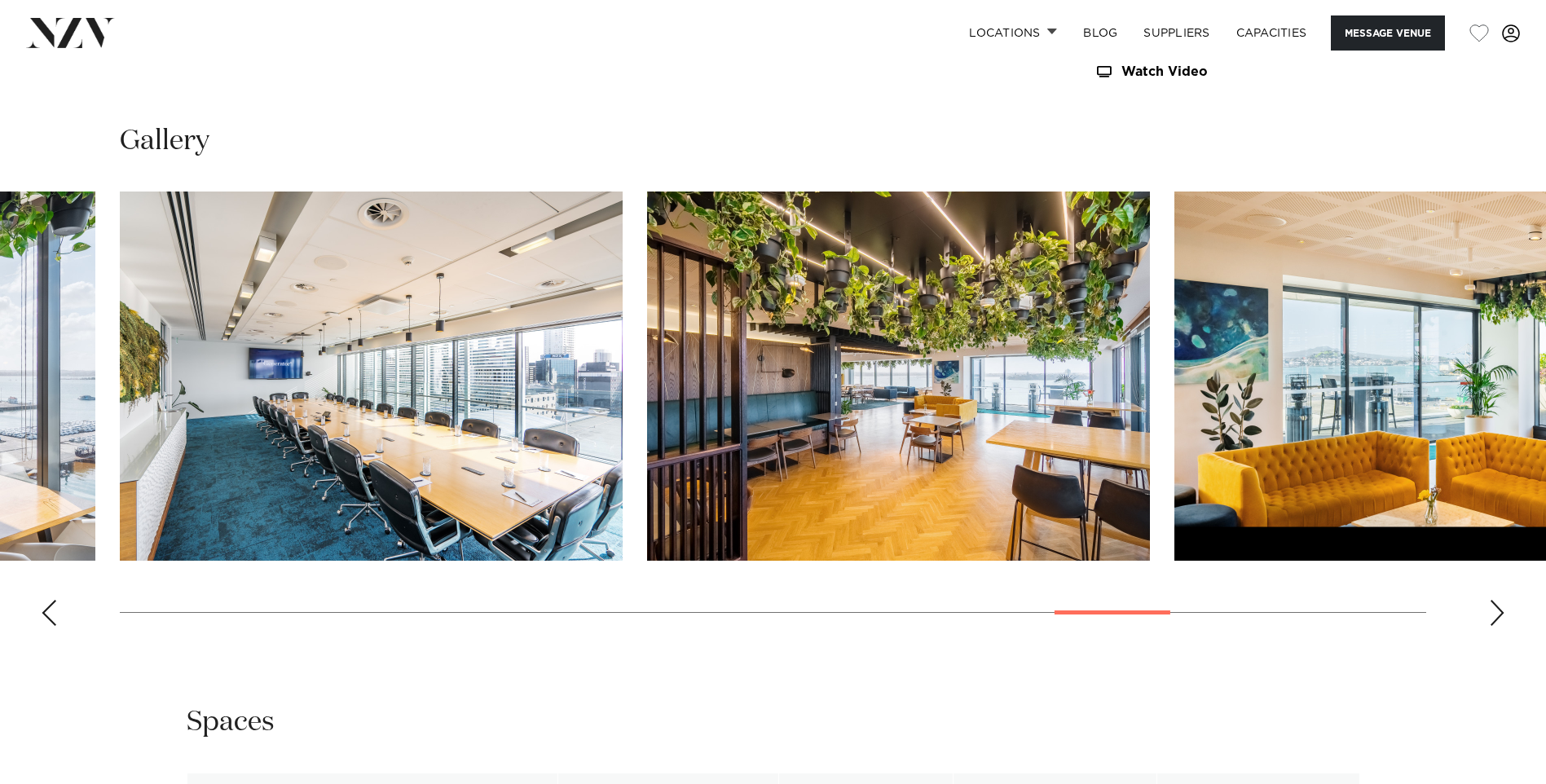 click at bounding box center [1497, 613] 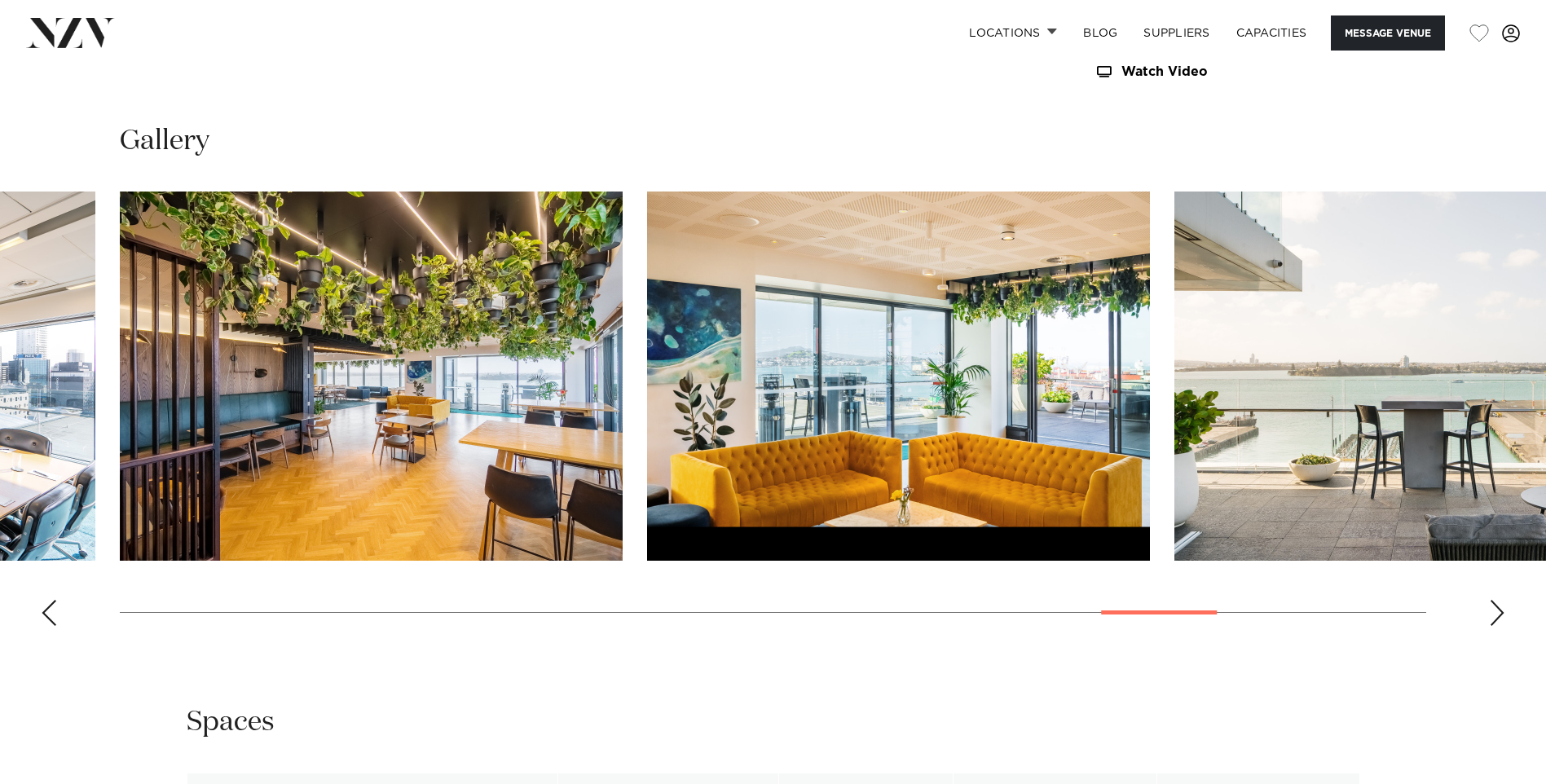 click at bounding box center (1497, 613) 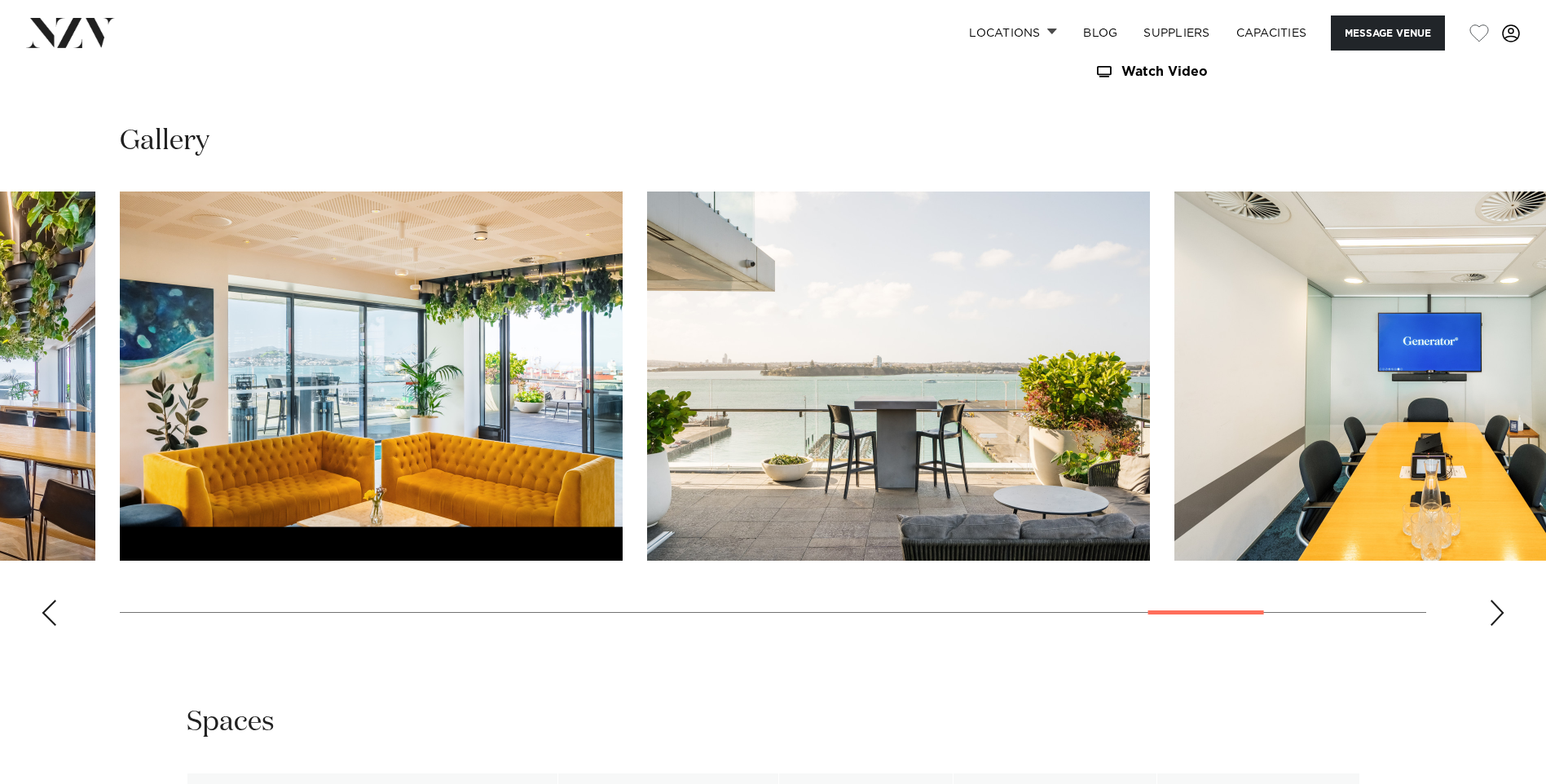click at bounding box center (1497, 613) 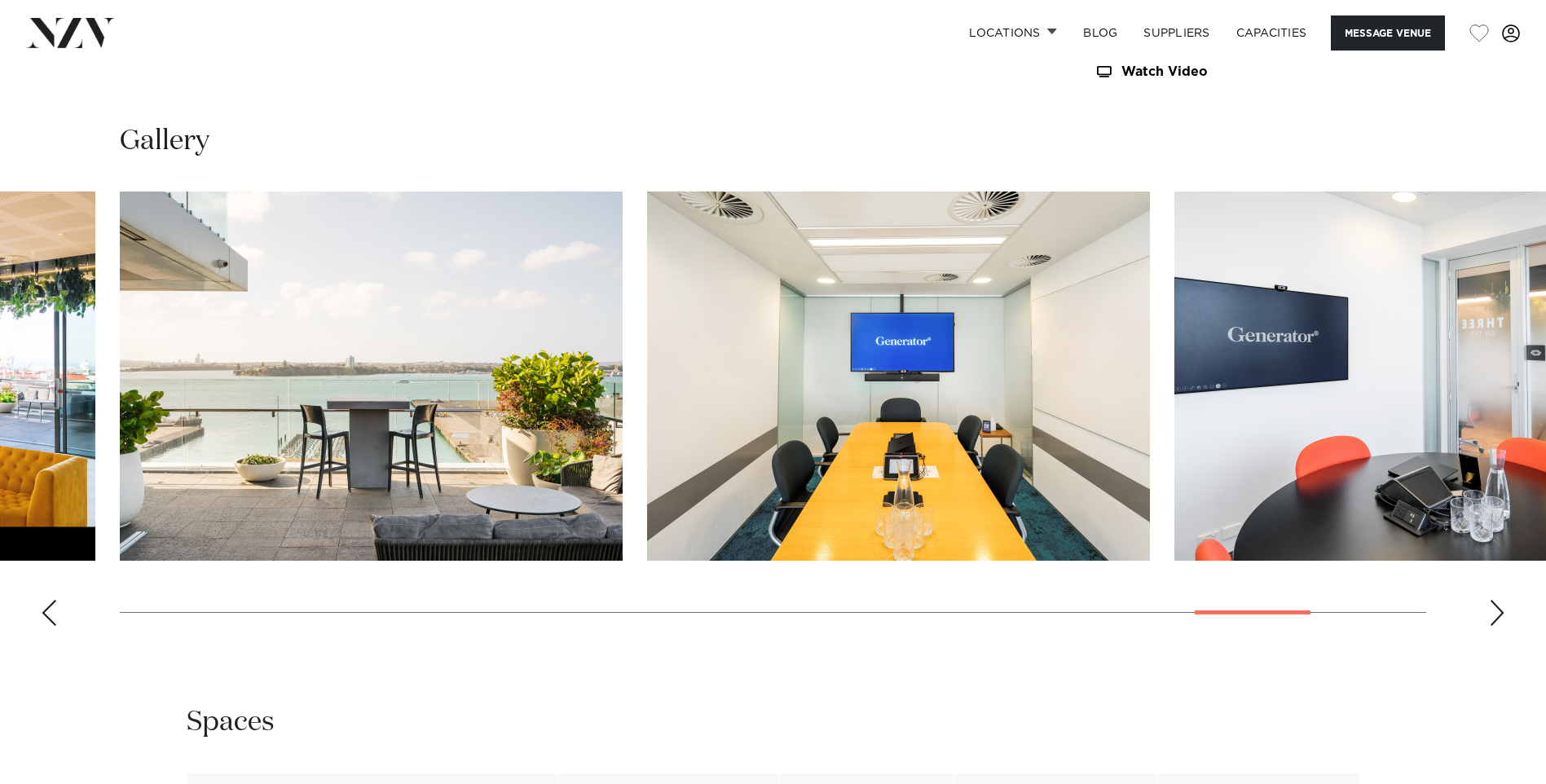 click at bounding box center (1497, 613) 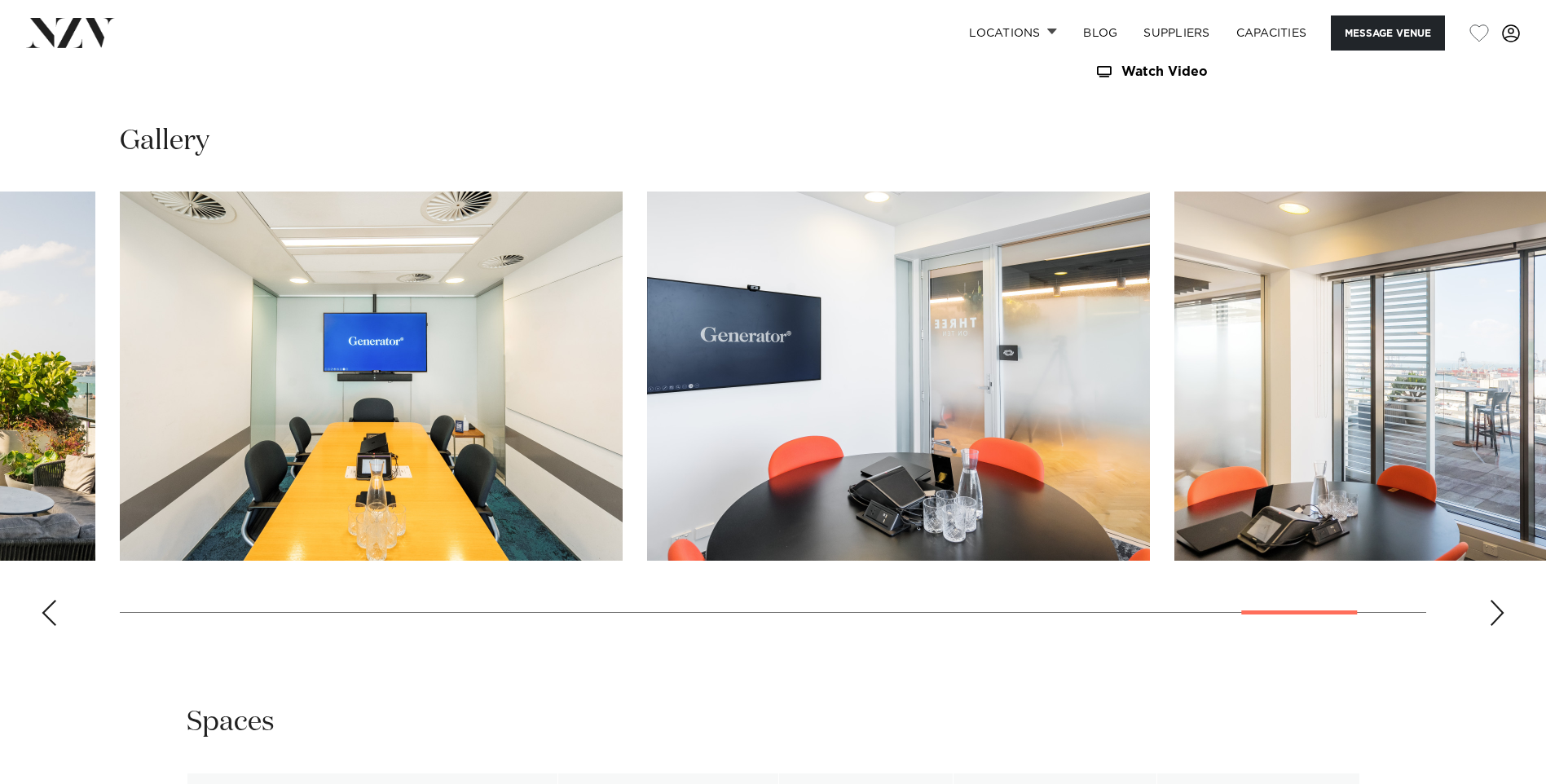 click at bounding box center [1497, 613] 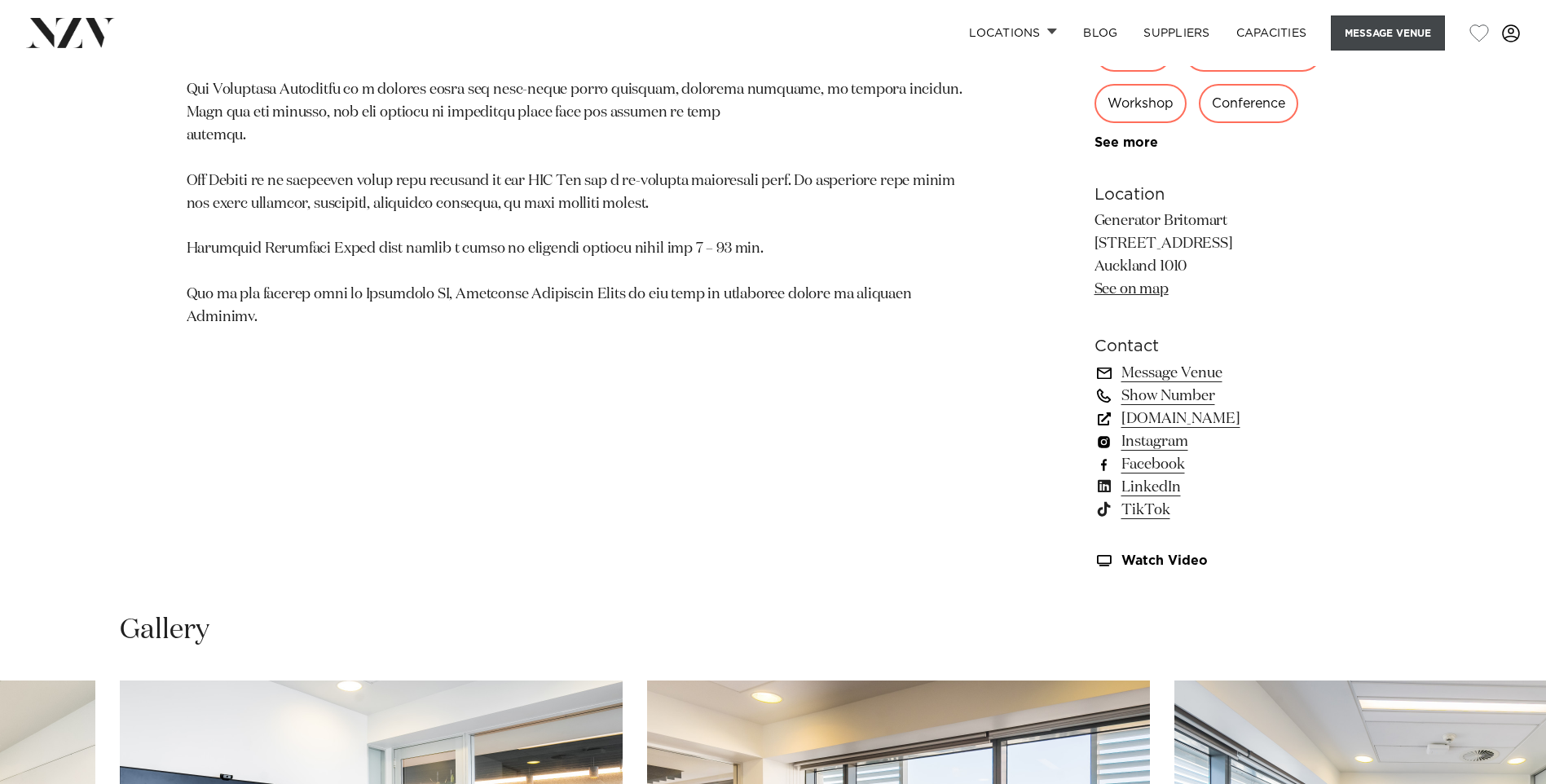 click on "Message Venue" at bounding box center [1388, 33] 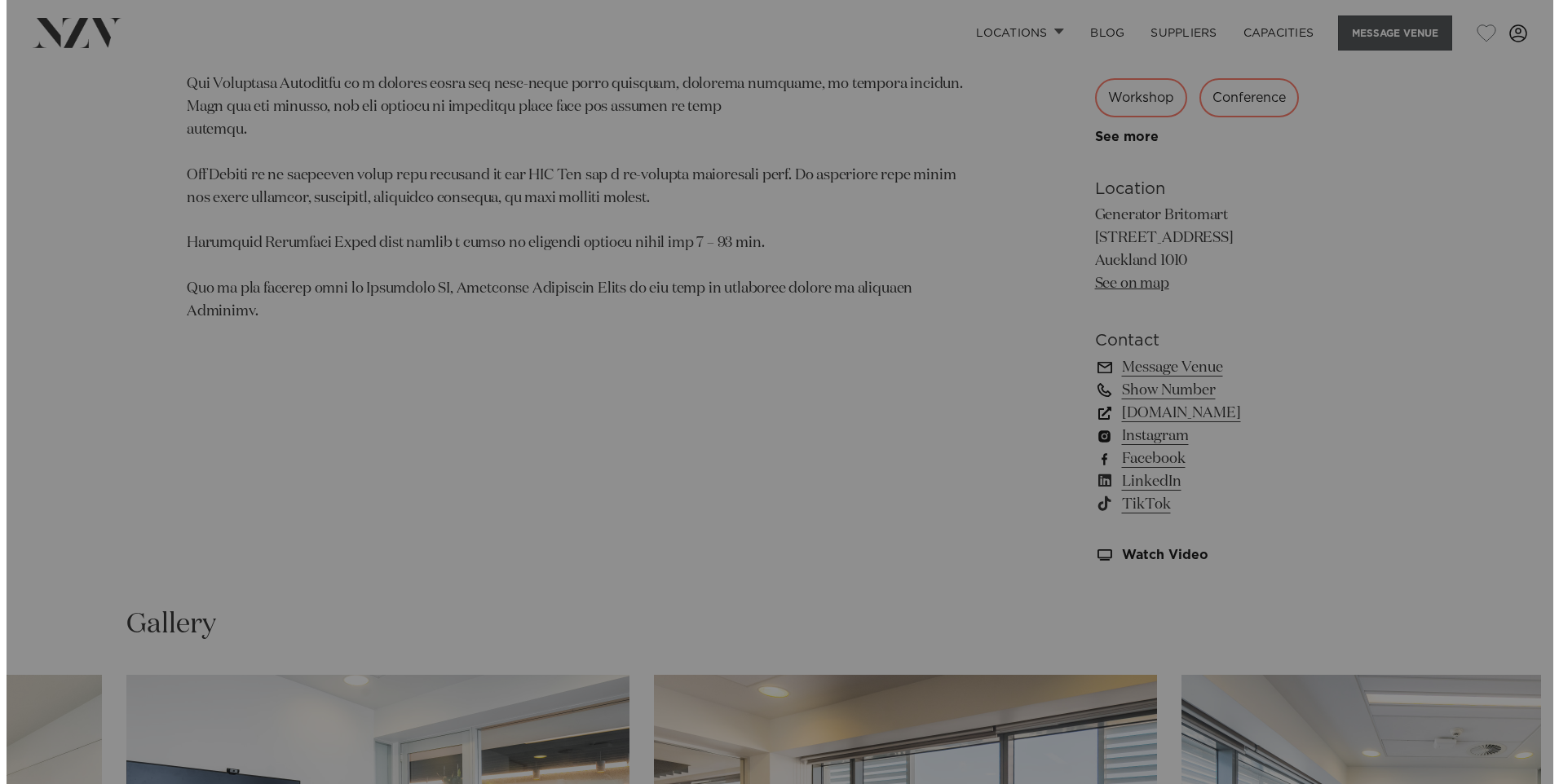 scroll, scrollTop: 1147, scrollLeft: 0, axis: vertical 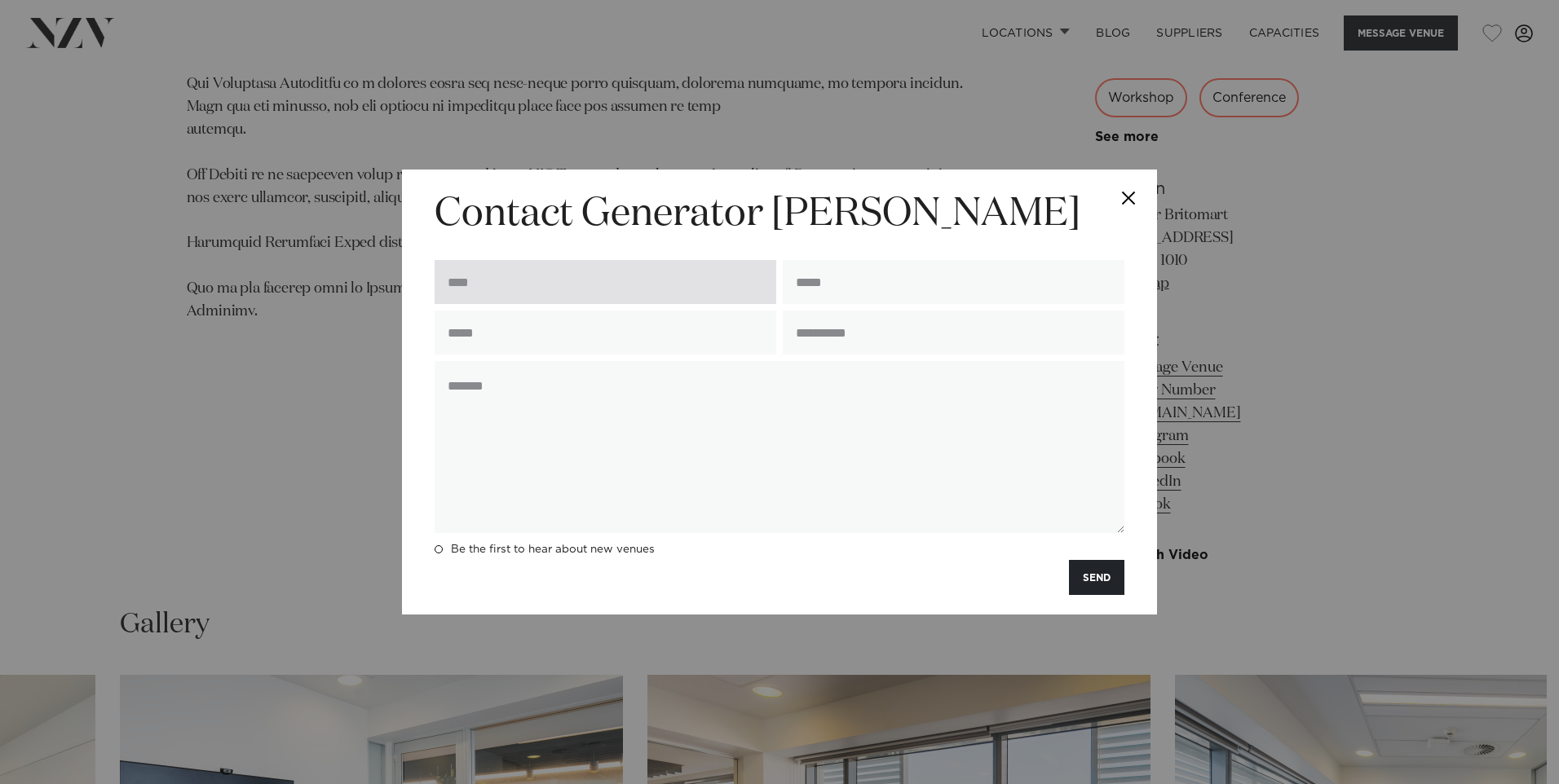 click at bounding box center (605, 282) 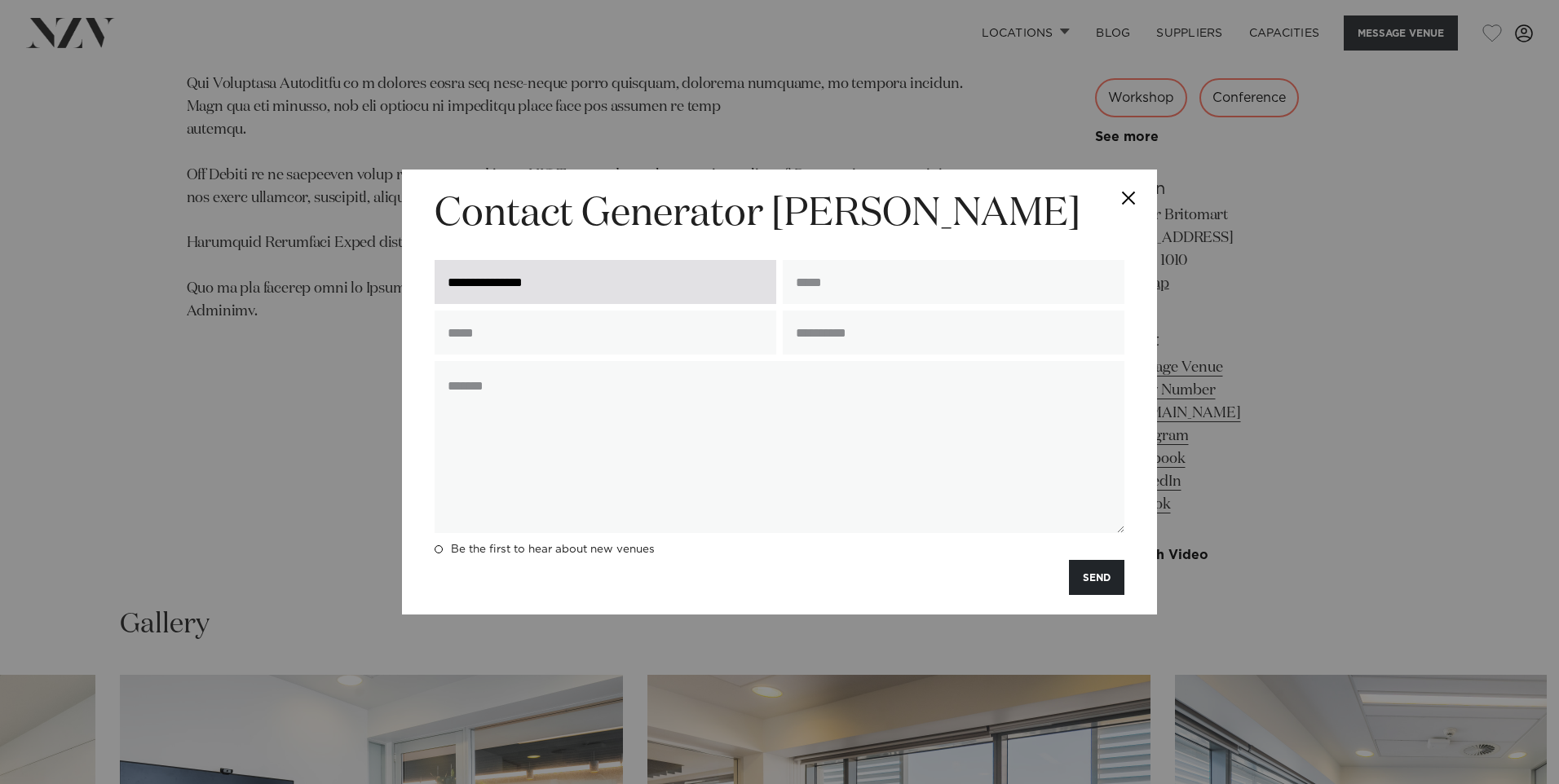 type on "**********" 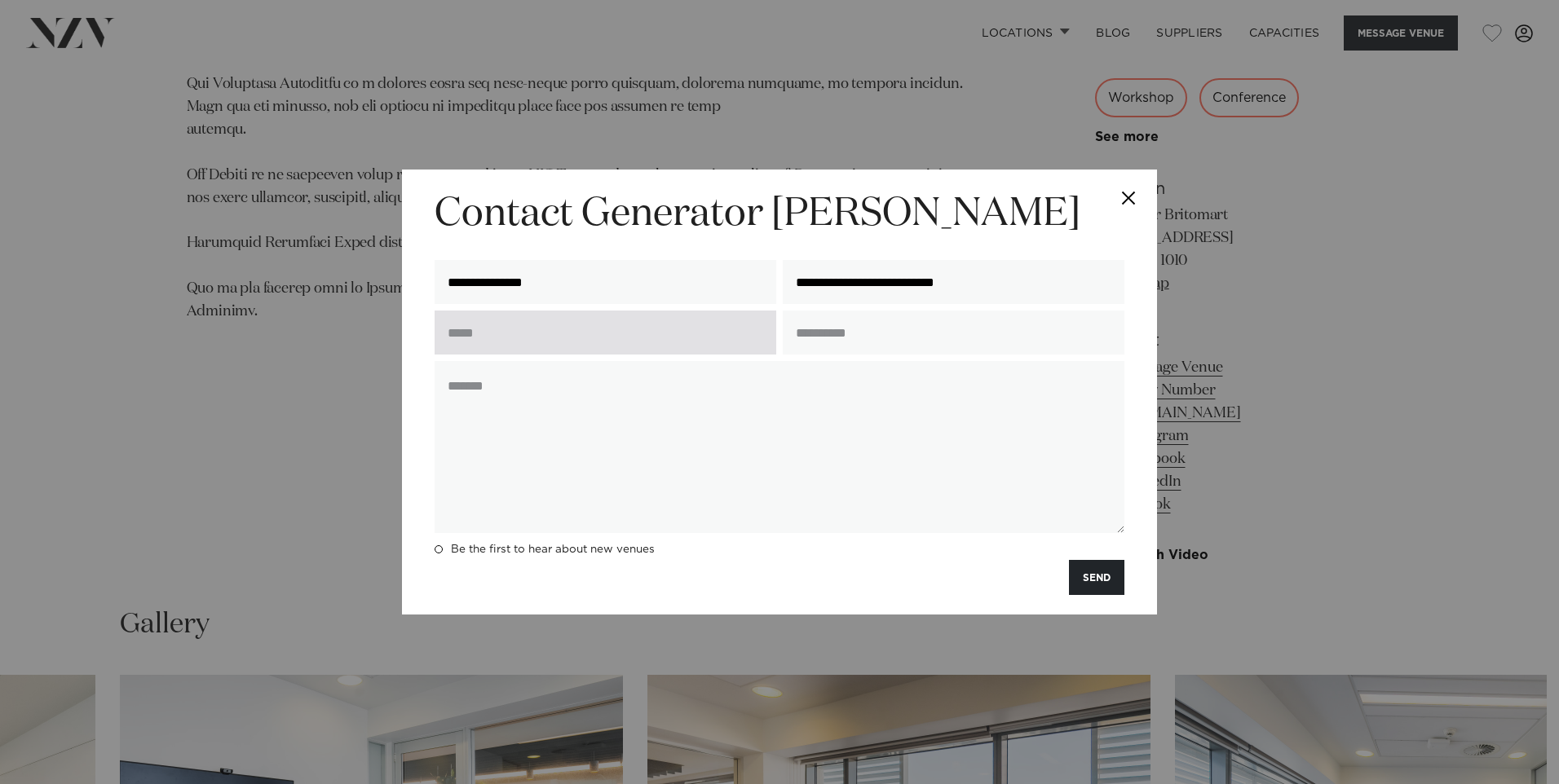 type on "**********" 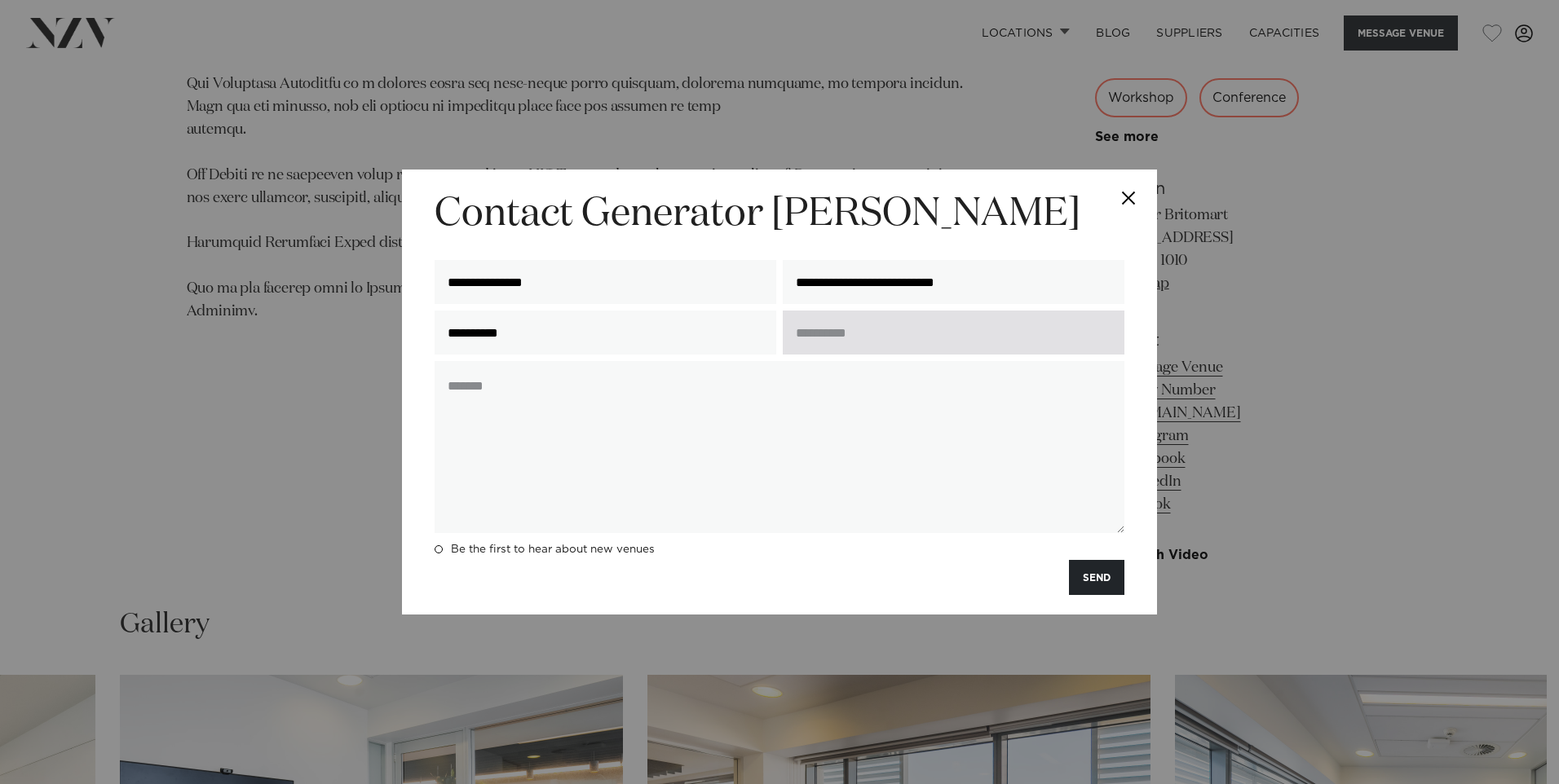 type on "**********" 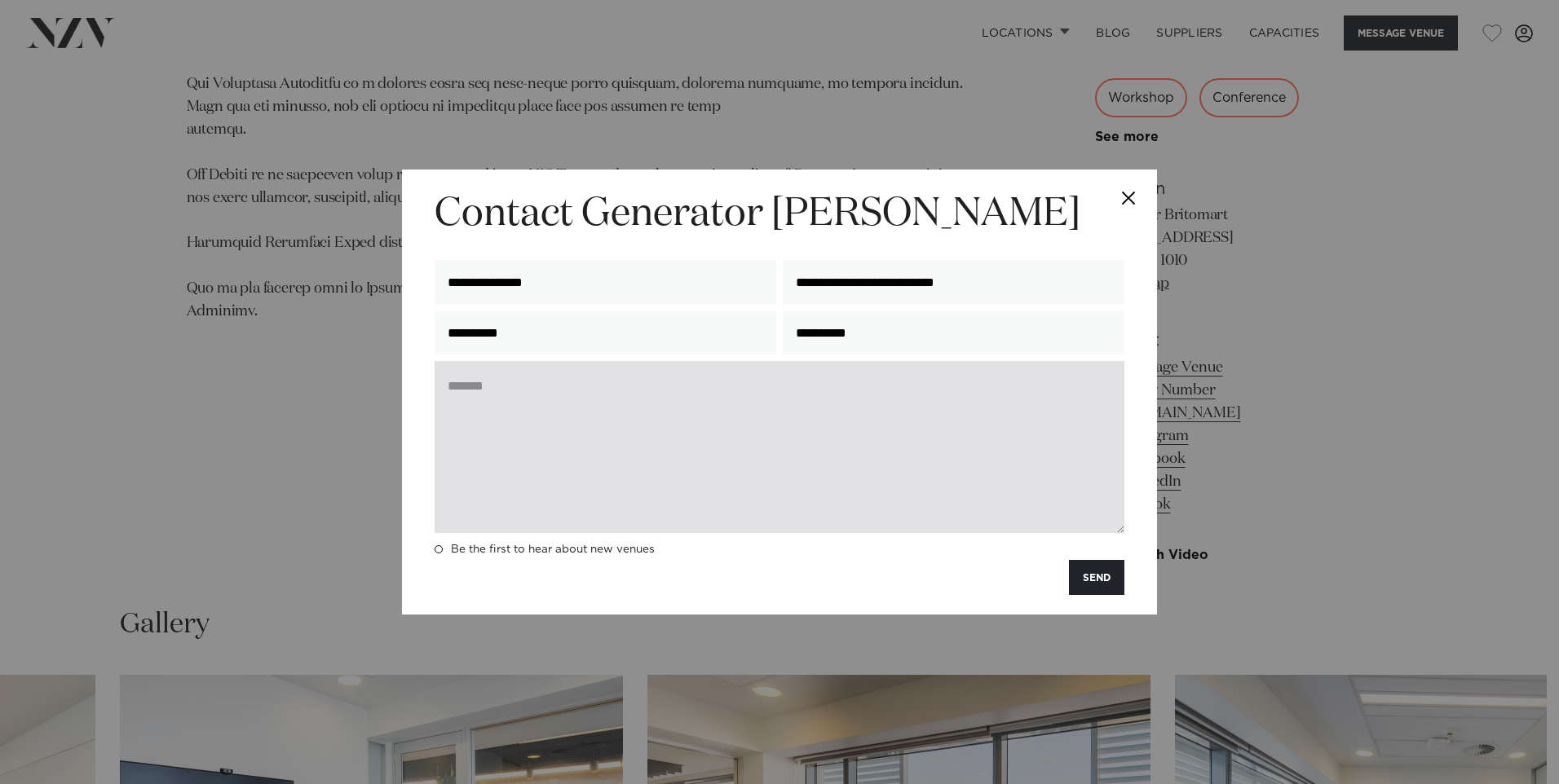 type on "**********" 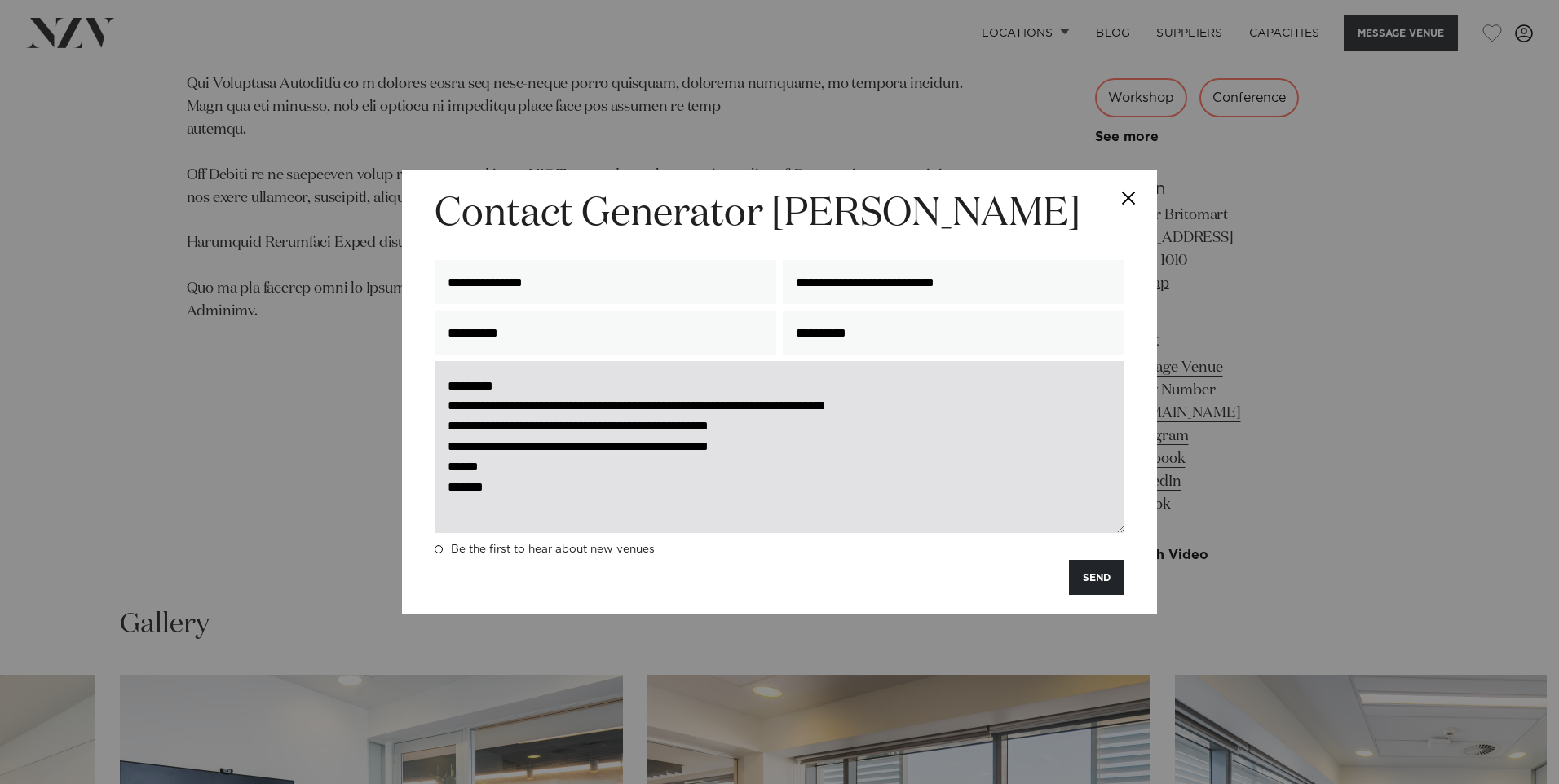 click on "**********" at bounding box center (780, 447) 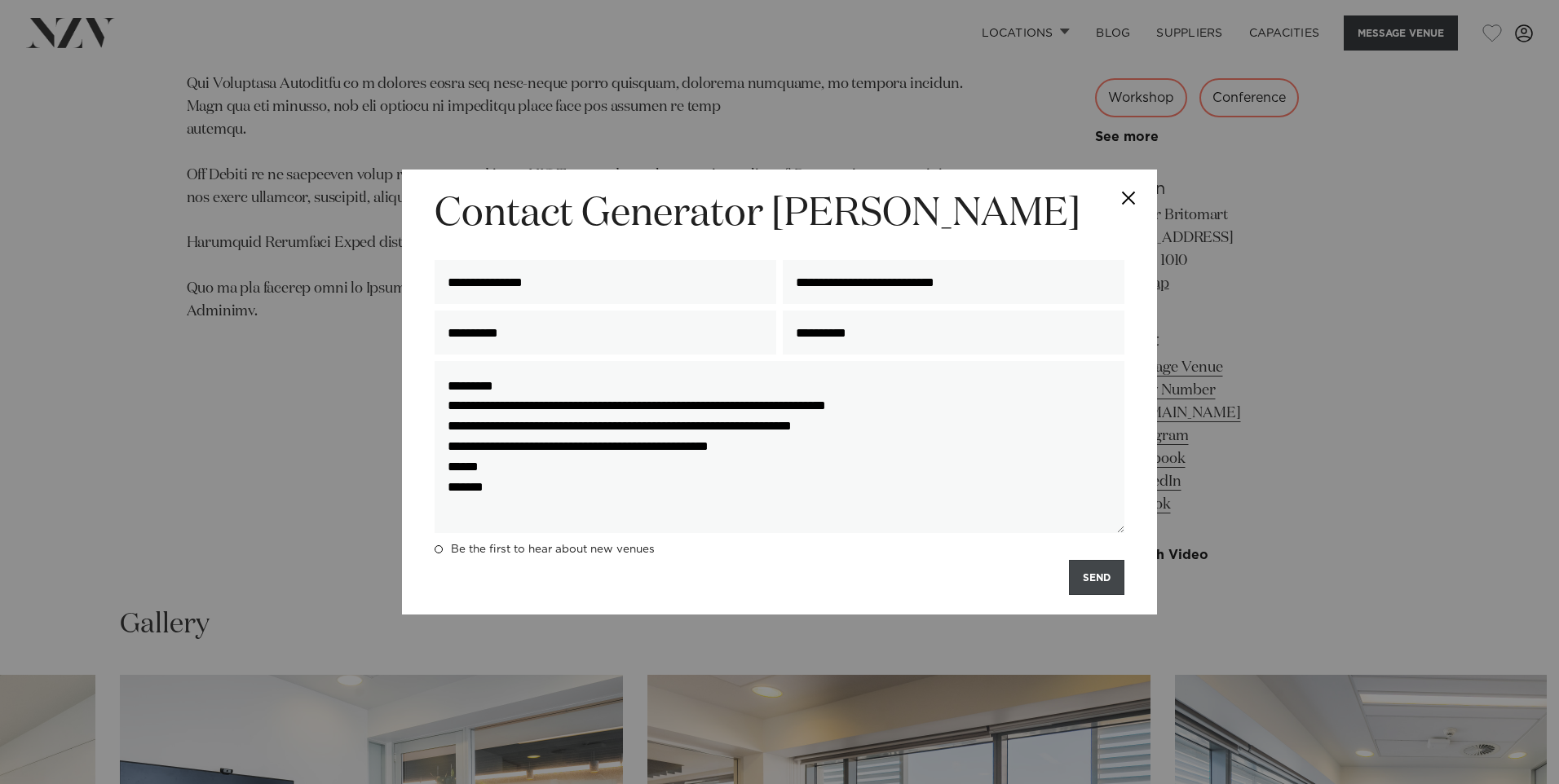 type on "**********" 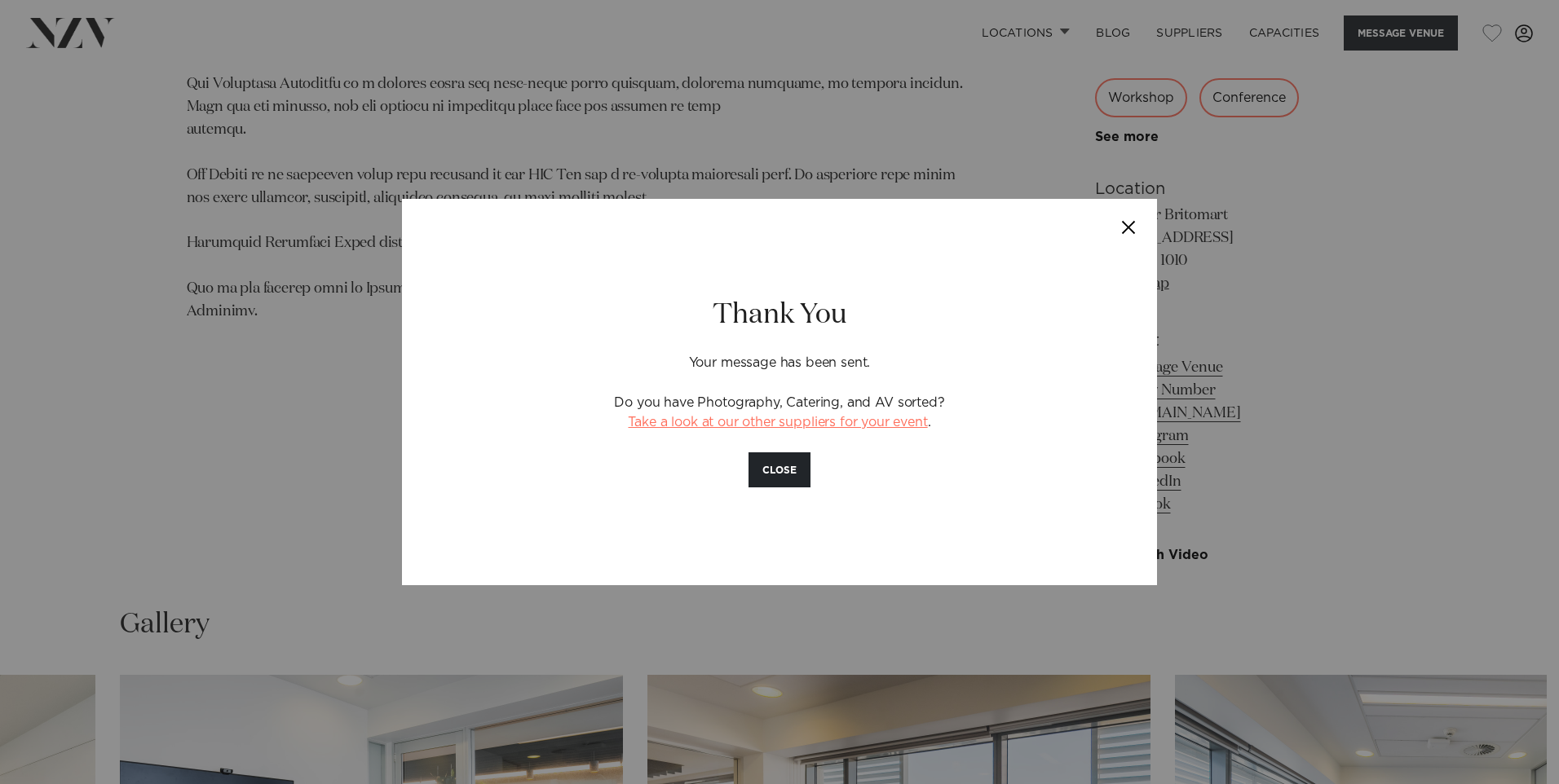 click on "Take a look at our other suppliers for your event" at bounding box center (777, 422) 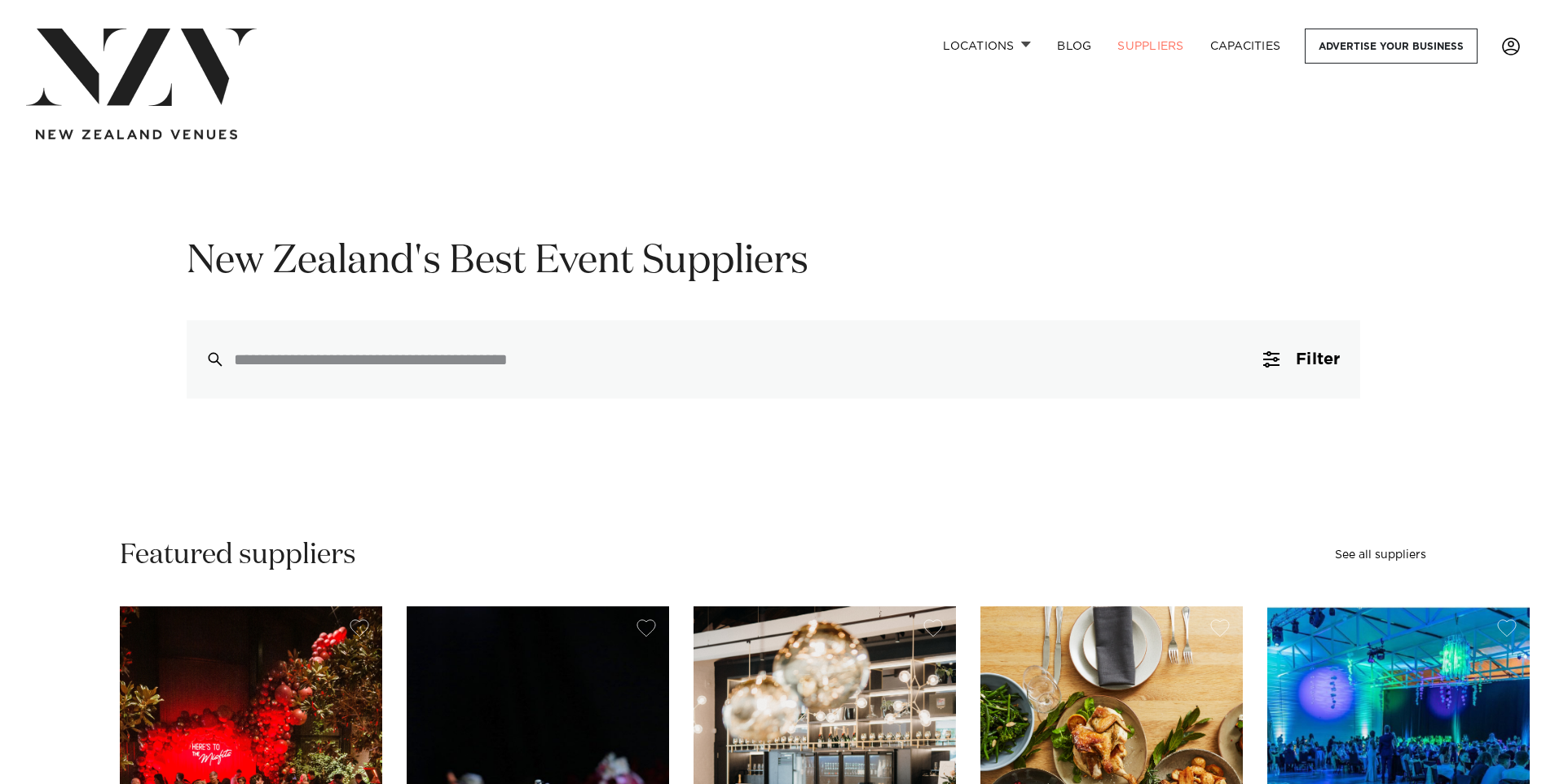 scroll, scrollTop: 0, scrollLeft: 0, axis: both 